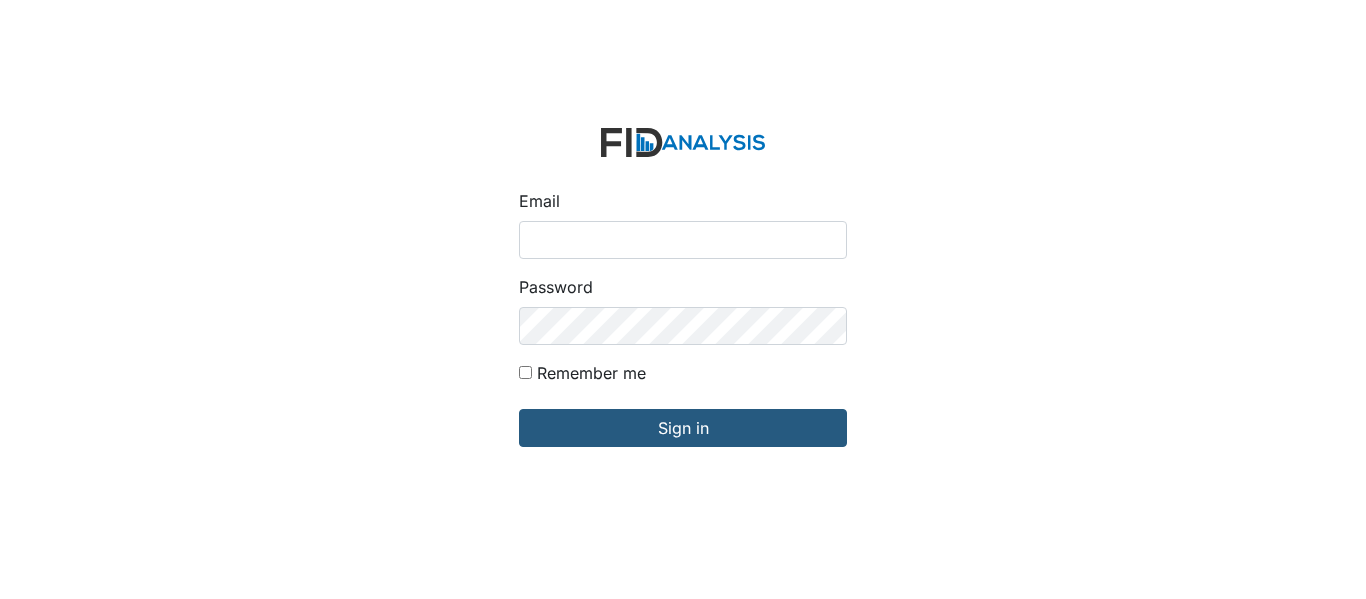scroll, scrollTop: 0, scrollLeft: 0, axis: both 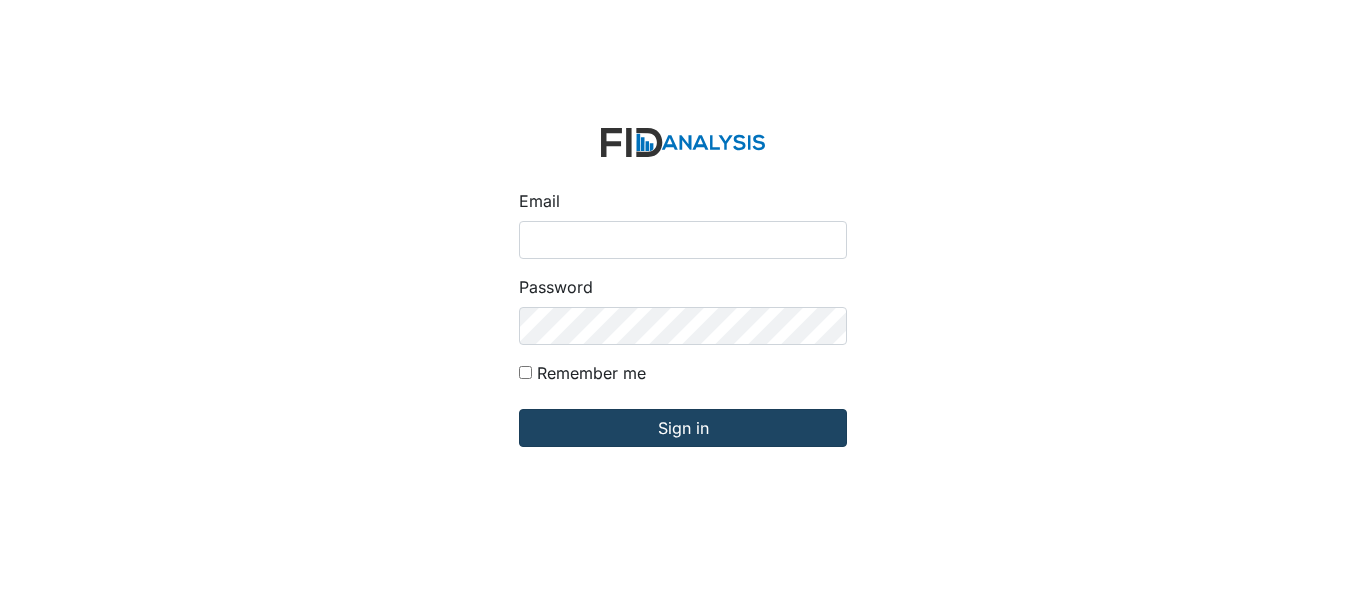 type on "[USERNAME]@example.com" 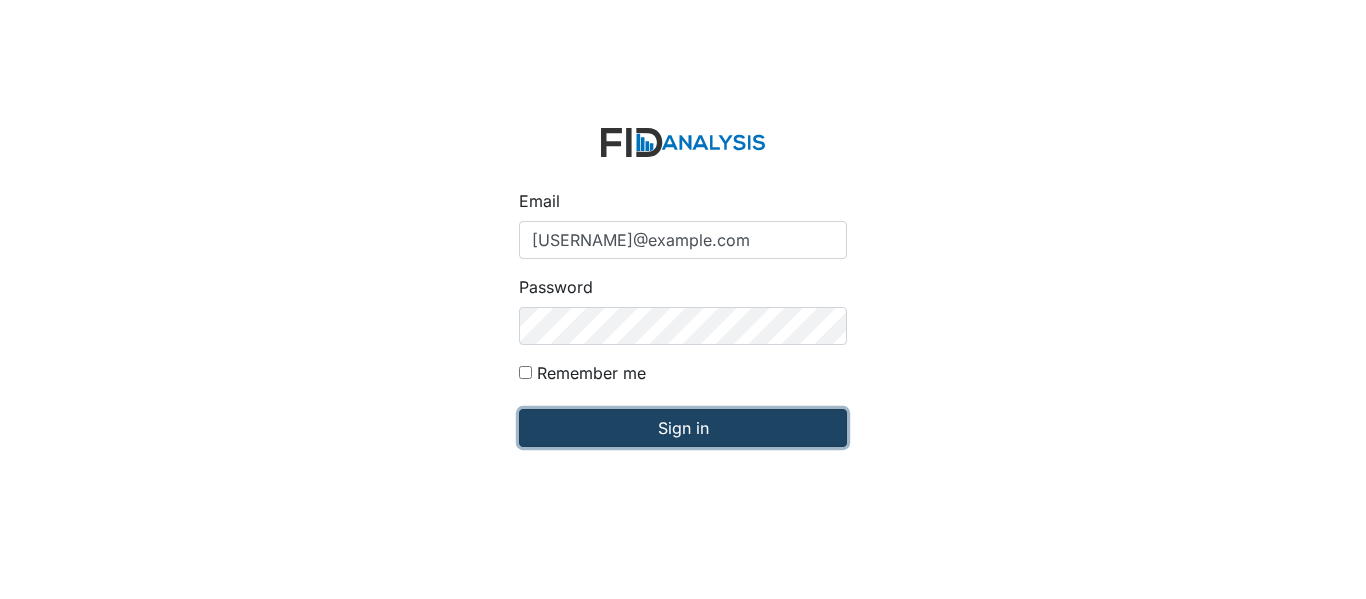 click on "Sign in" at bounding box center (683, 428) 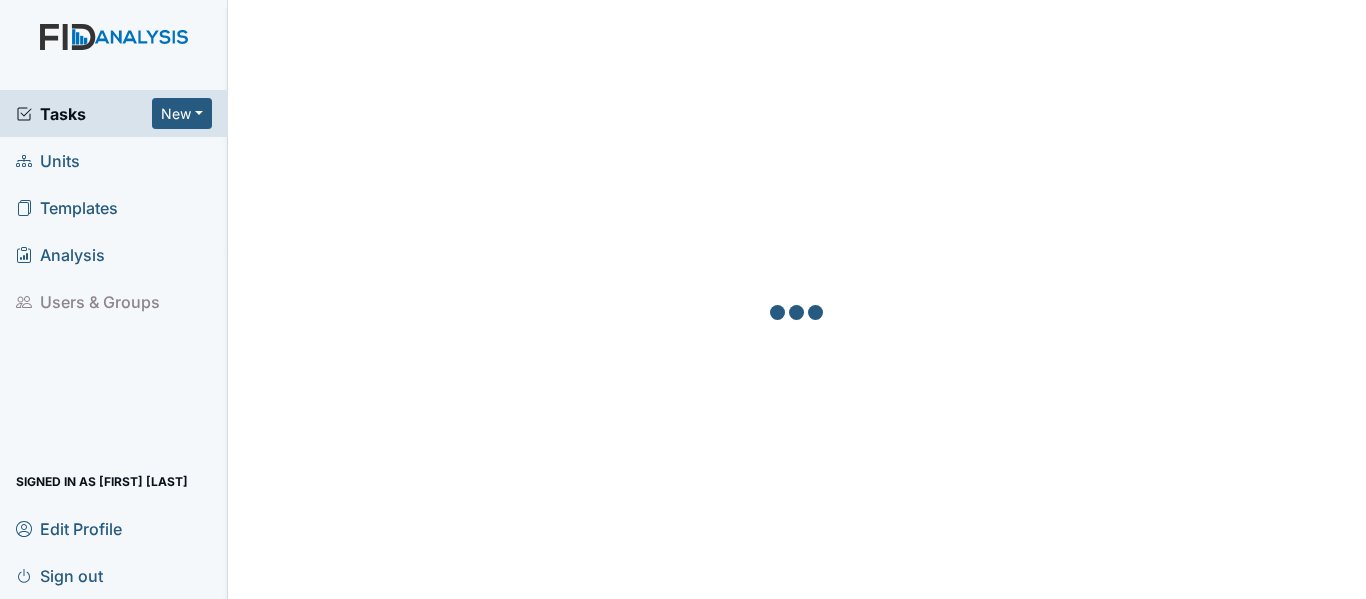 scroll, scrollTop: 0, scrollLeft: 0, axis: both 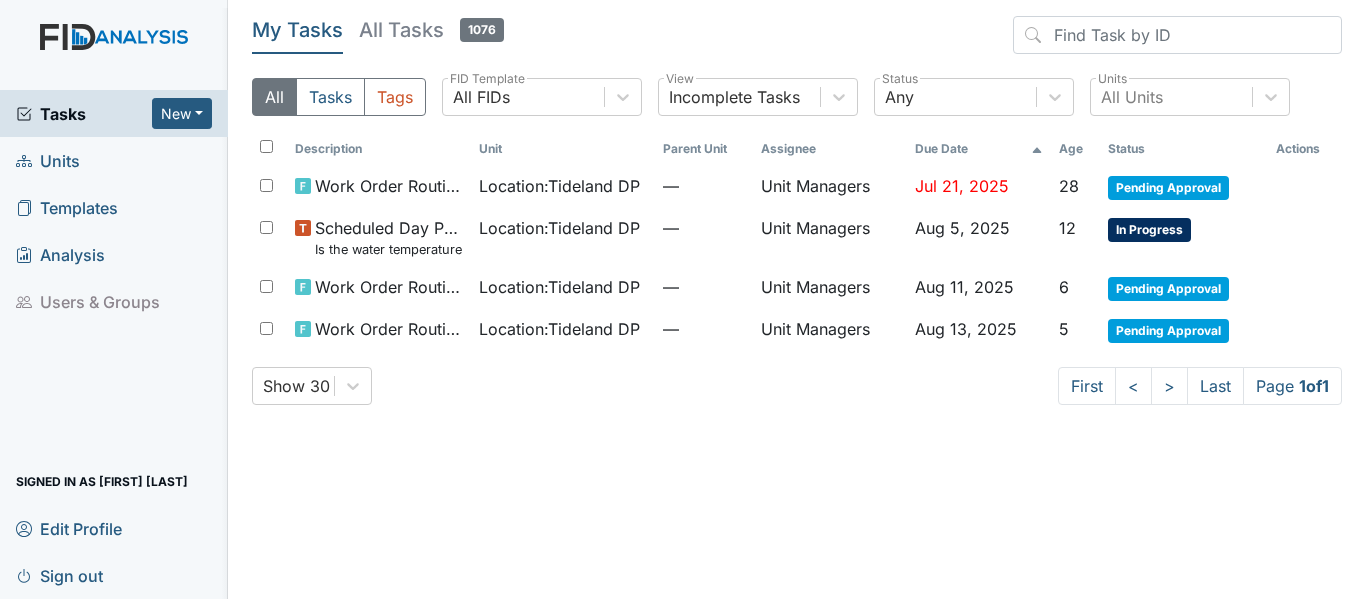 click on "Units" at bounding box center [48, 160] 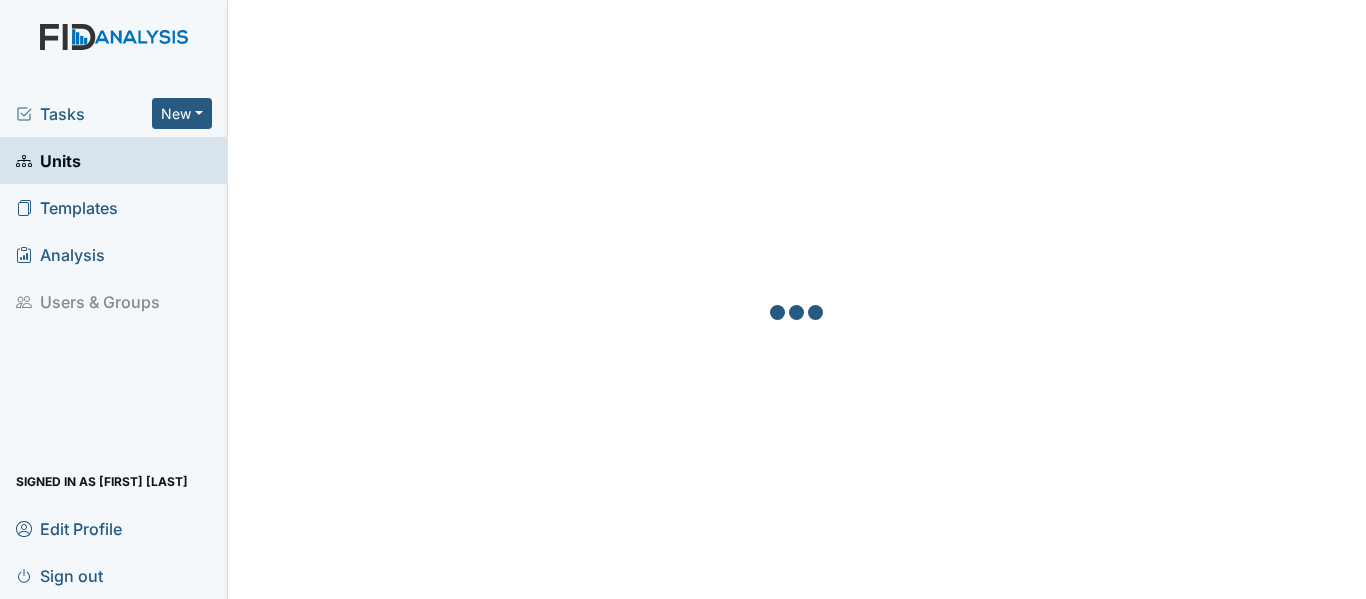scroll, scrollTop: 0, scrollLeft: 0, axis: both 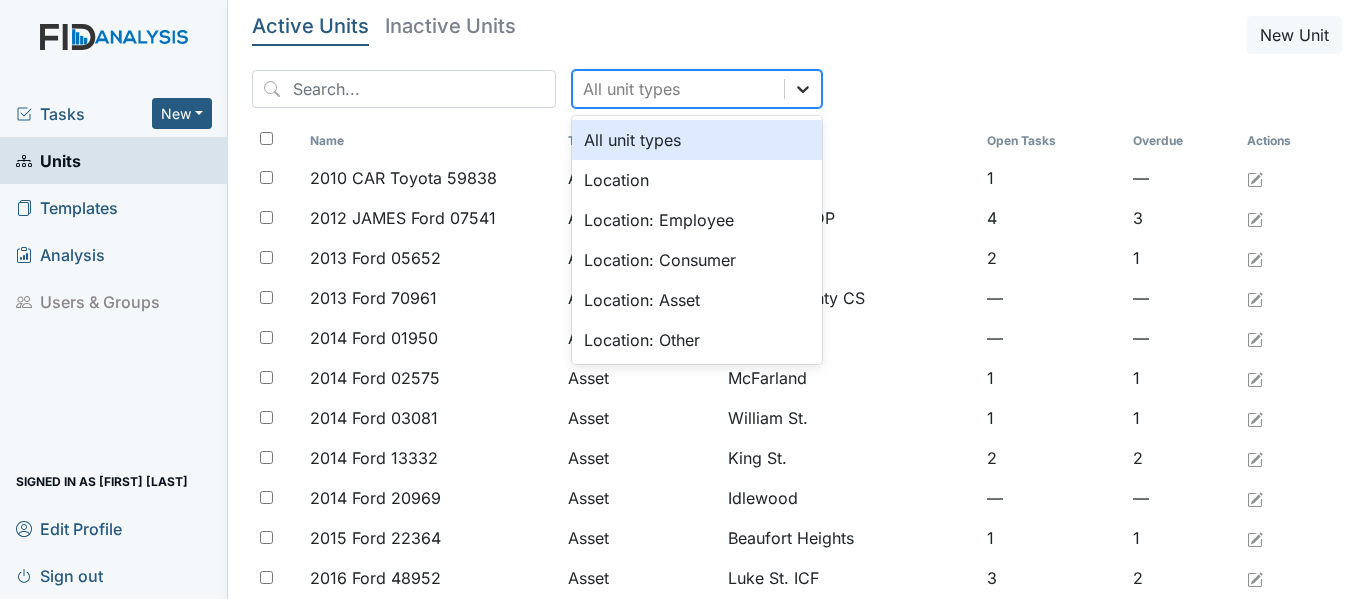 click 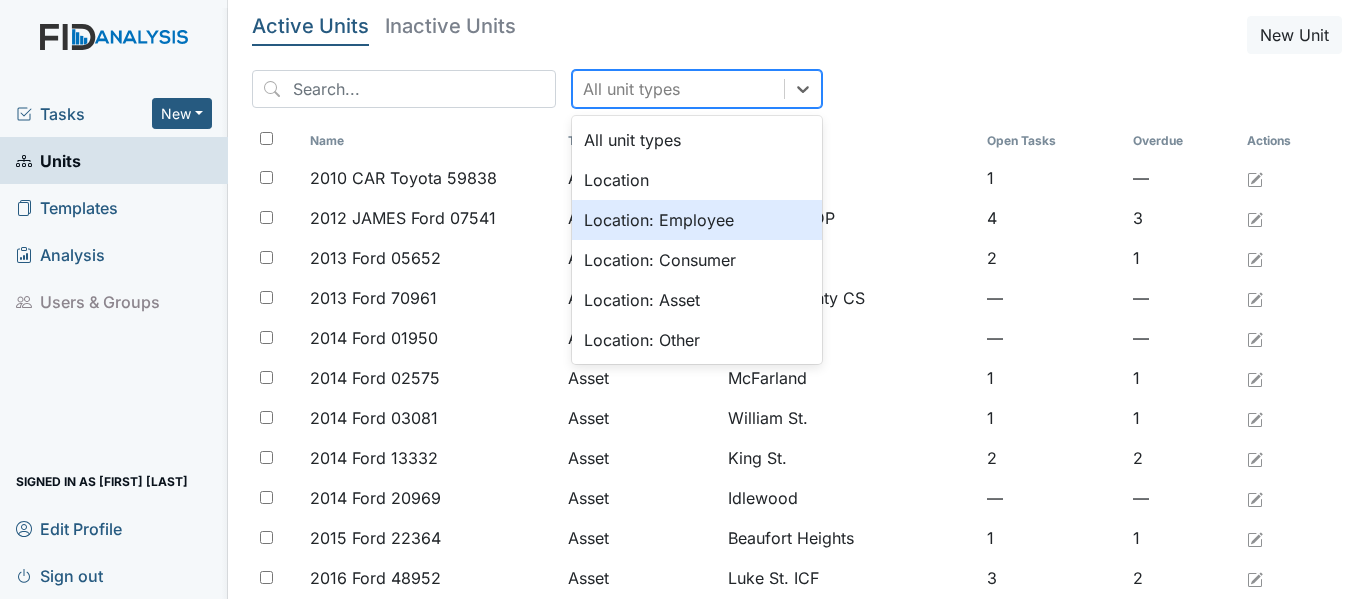 click on "Location: Employee" at bounding box center (697, 220) 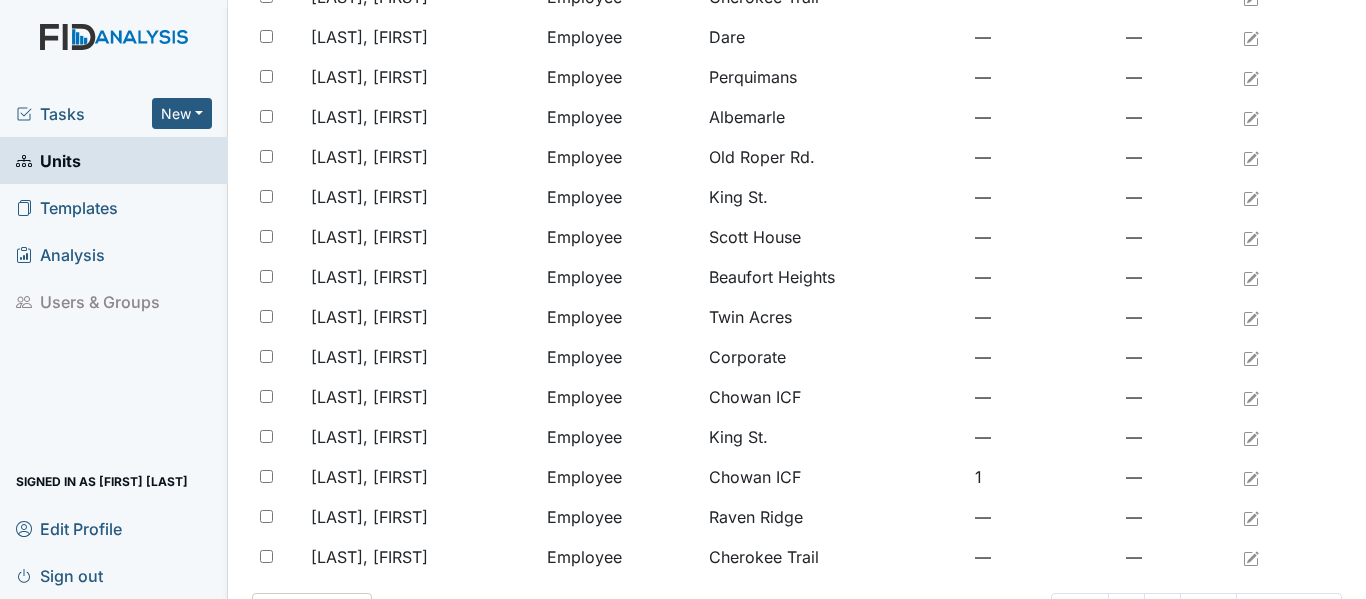 scroll, scrollTop: 1645, scrollLeft: 0, axis: vertical 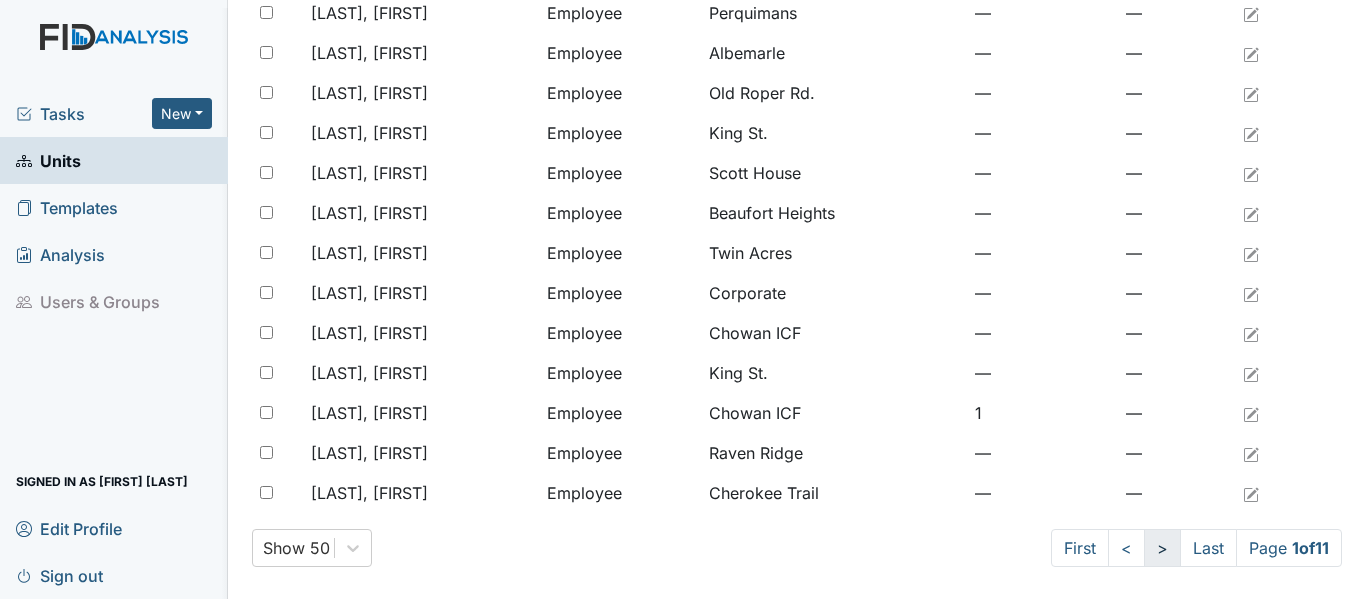 click on ">" at bounding box center [1162, 548] 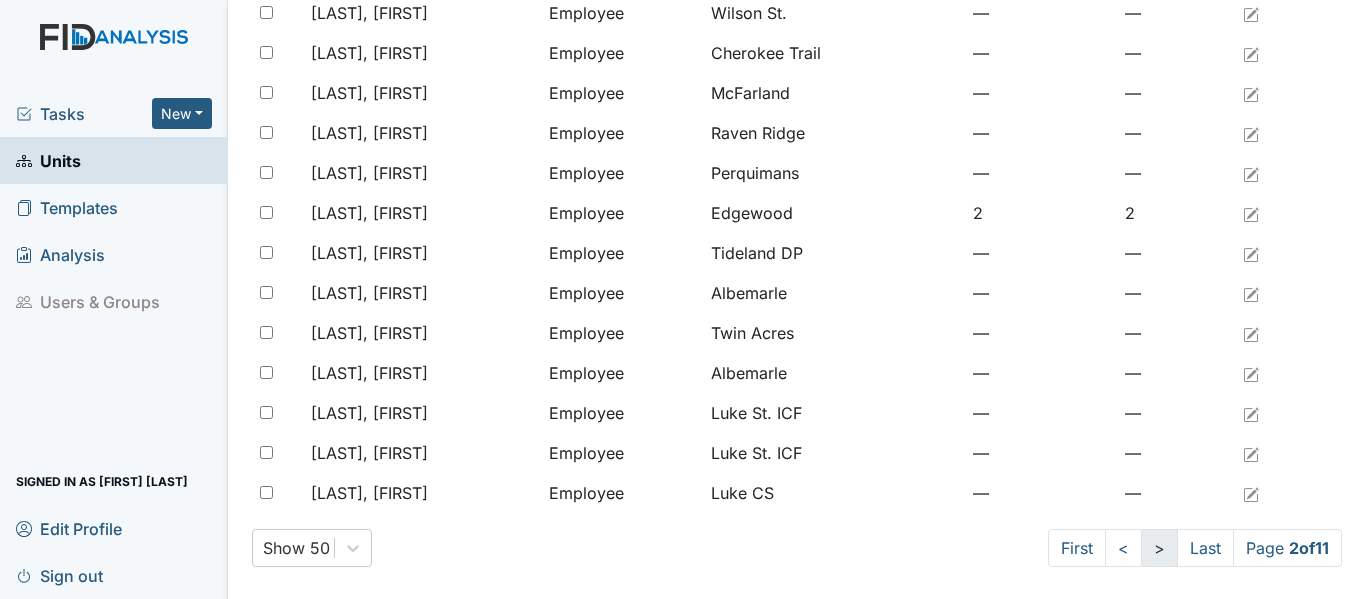 click on ">" at bounding box center [1159, 548] 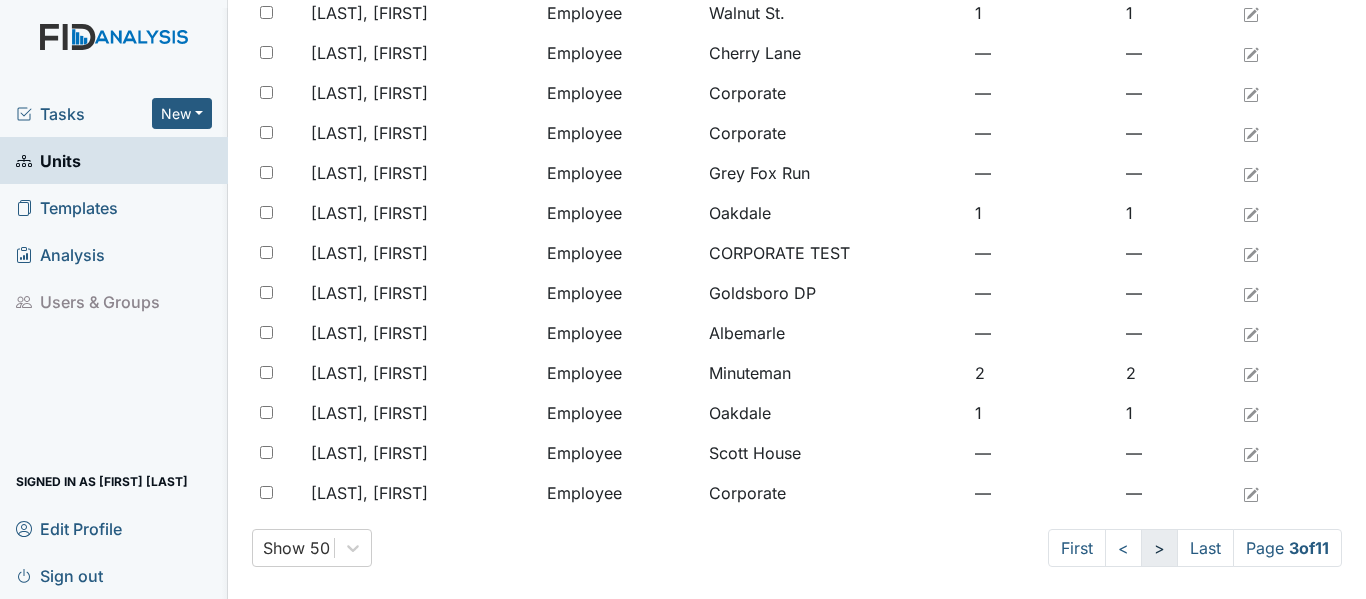 click on ">" at bounding box center (1159, 548) 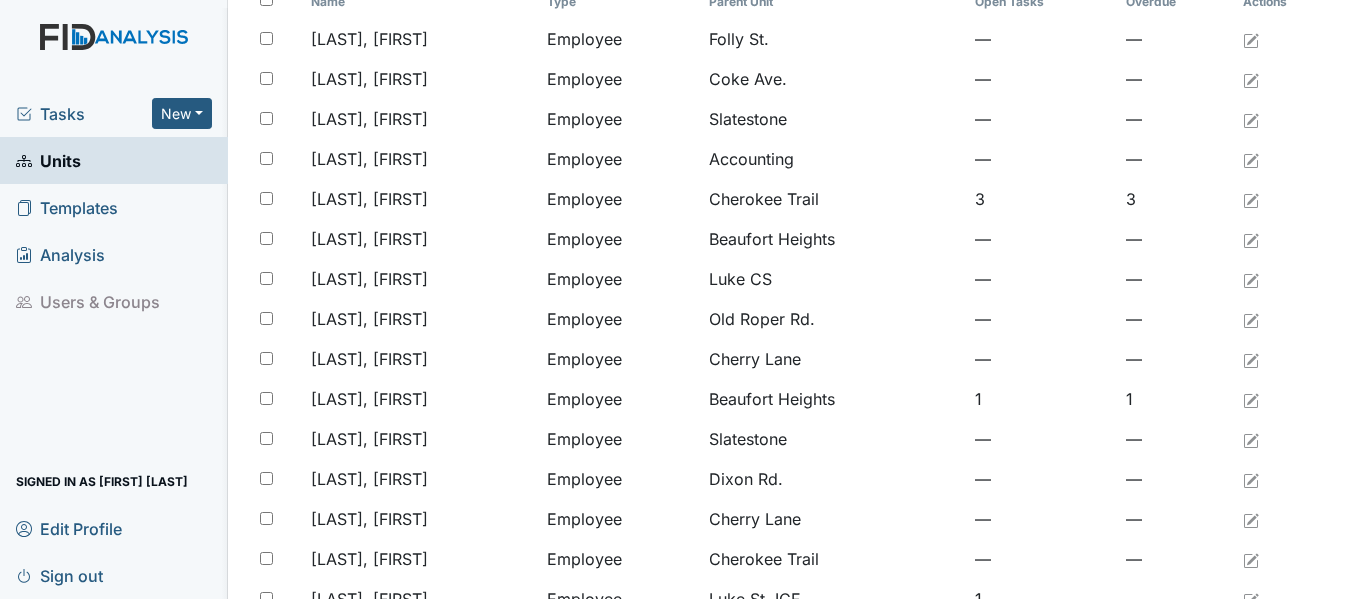 scroll, scrollTop: 123, scrollLeft: 0, axis: vertical 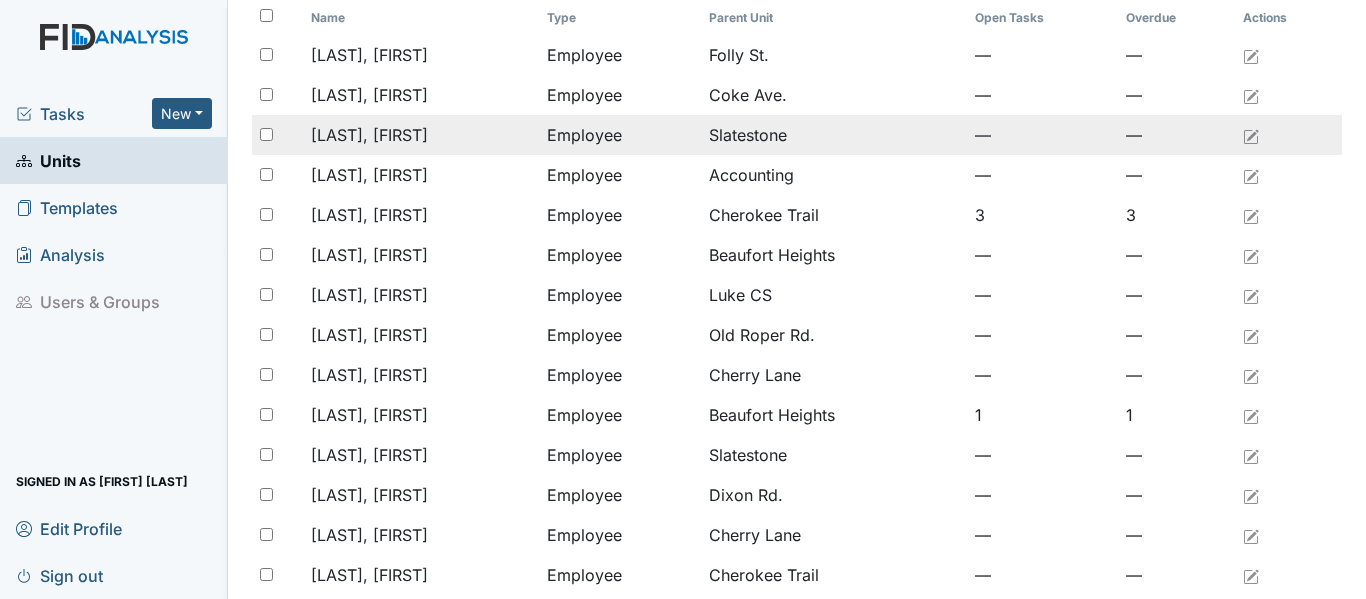 click on "[LAST], [FIRST]" at bounding box center (421, 135) 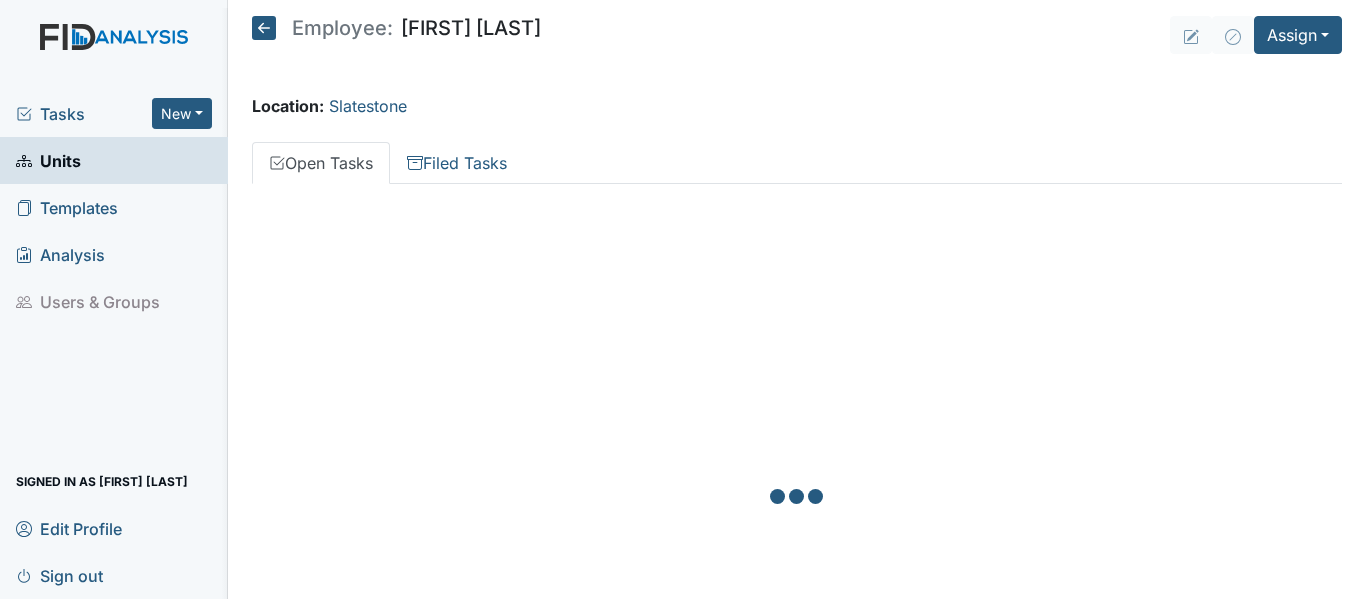 scroll, scrollTop: 0, scrollLeft: 0, axis: both 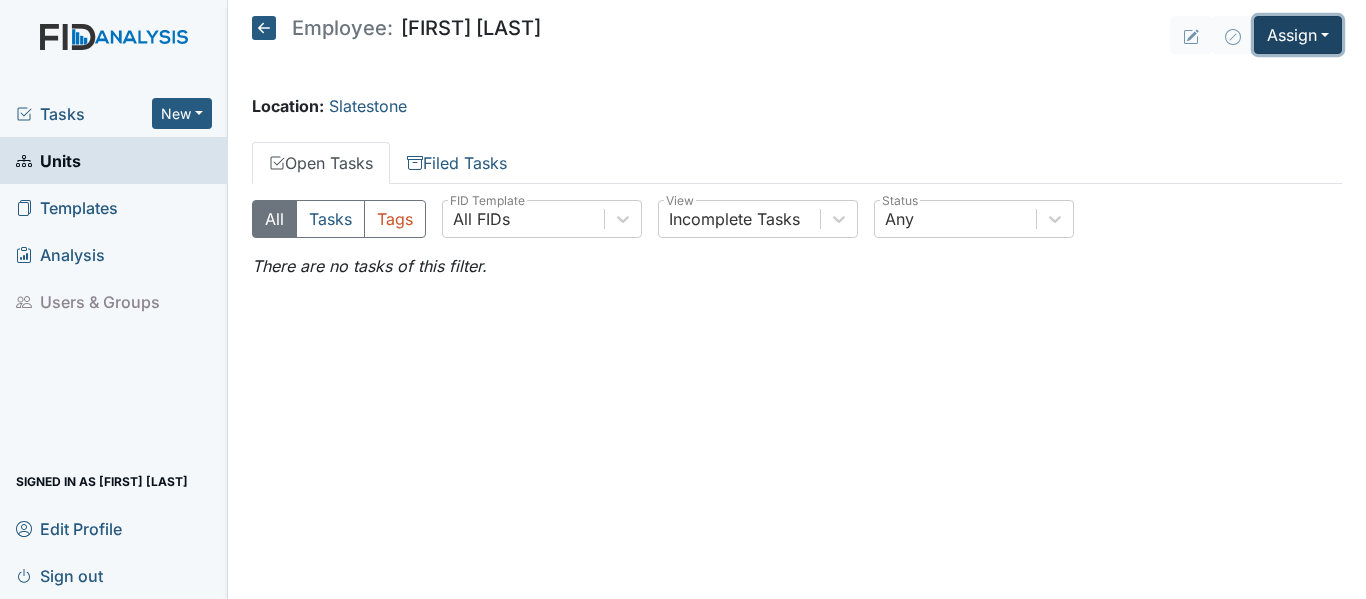 click on "Assign" at bounding box center (1298, 35) 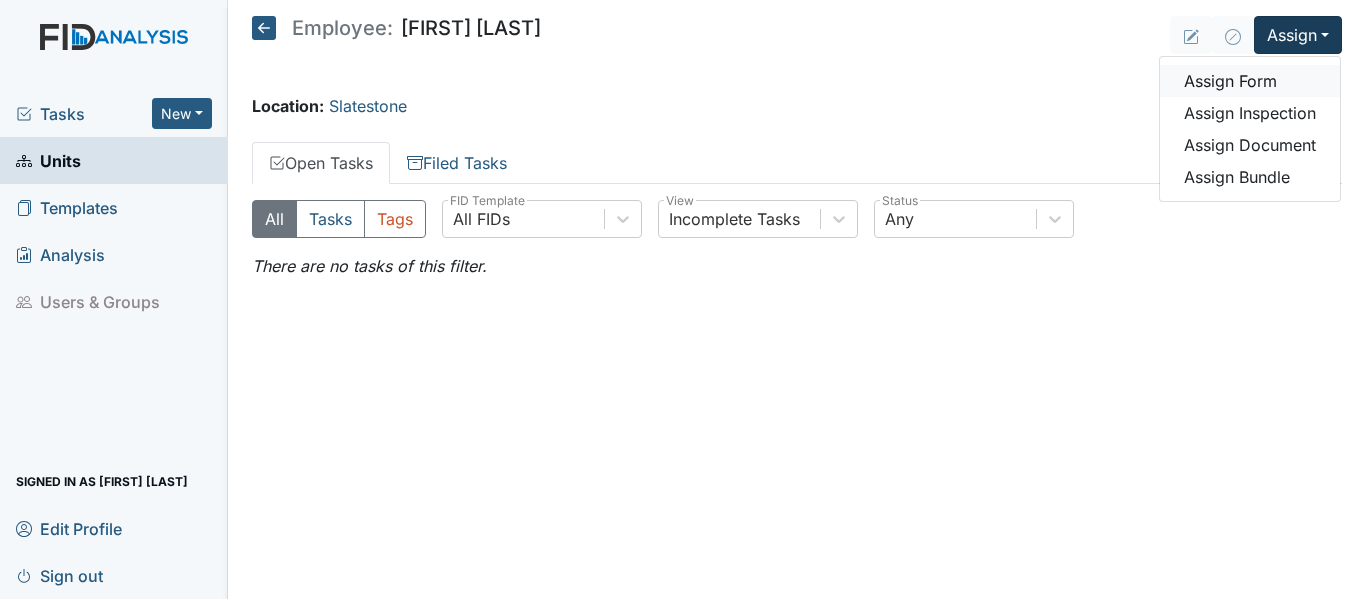 click on "Assign Form" at bounding box center (1250, 81) 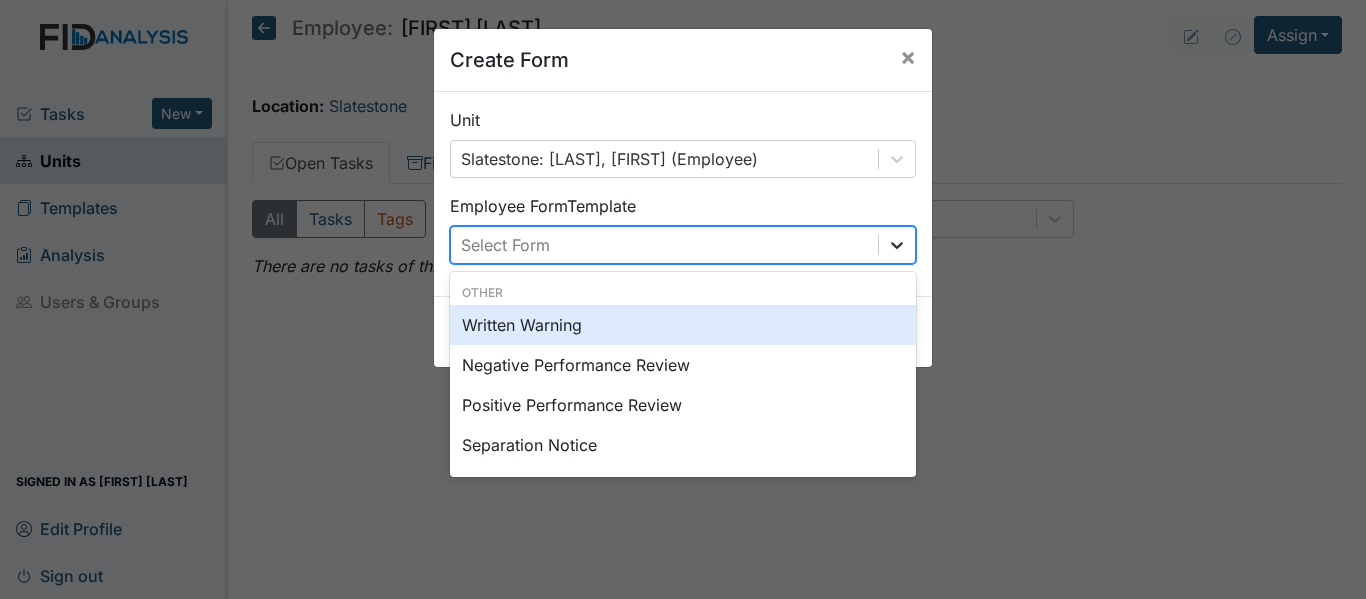 click 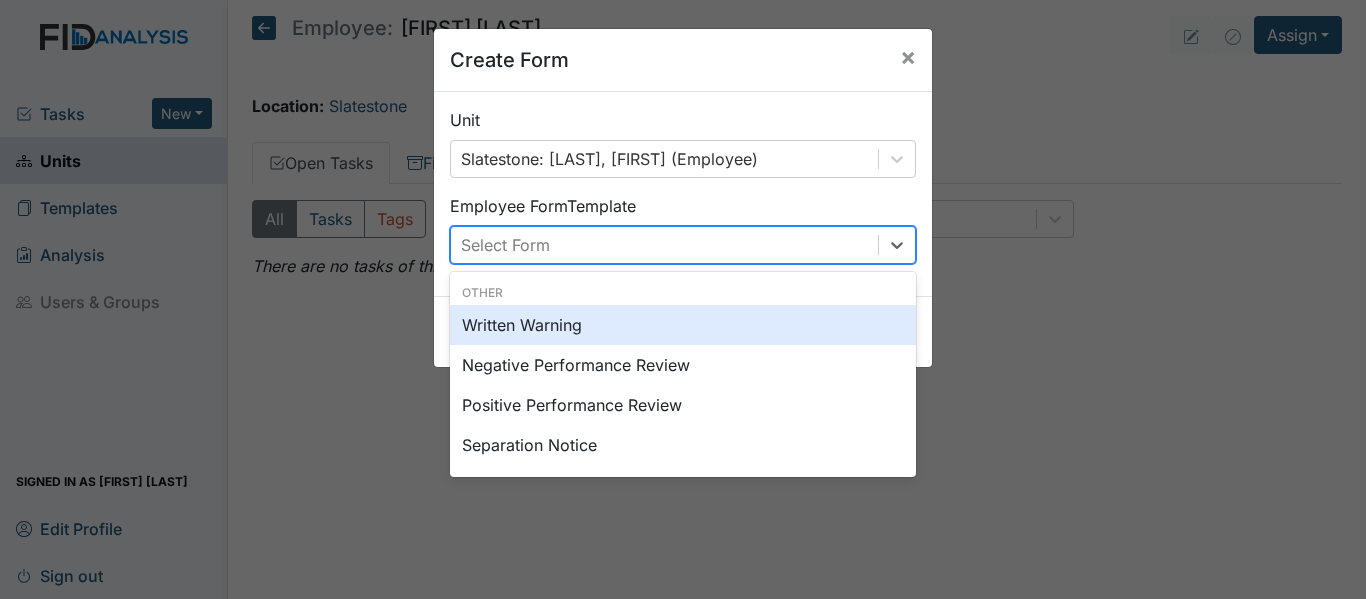 click on "Written Warning" at bounding box center [683, 325] 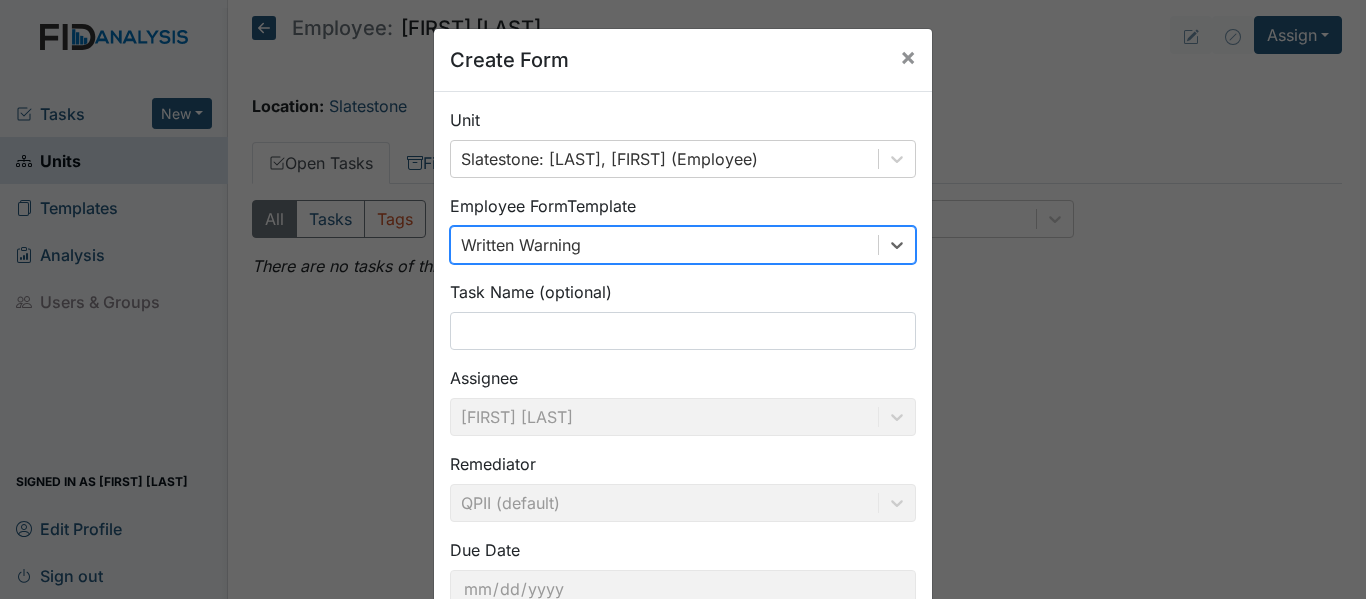 scroll, scrollTop: 141, scrollLeft: 0, axis: vertical 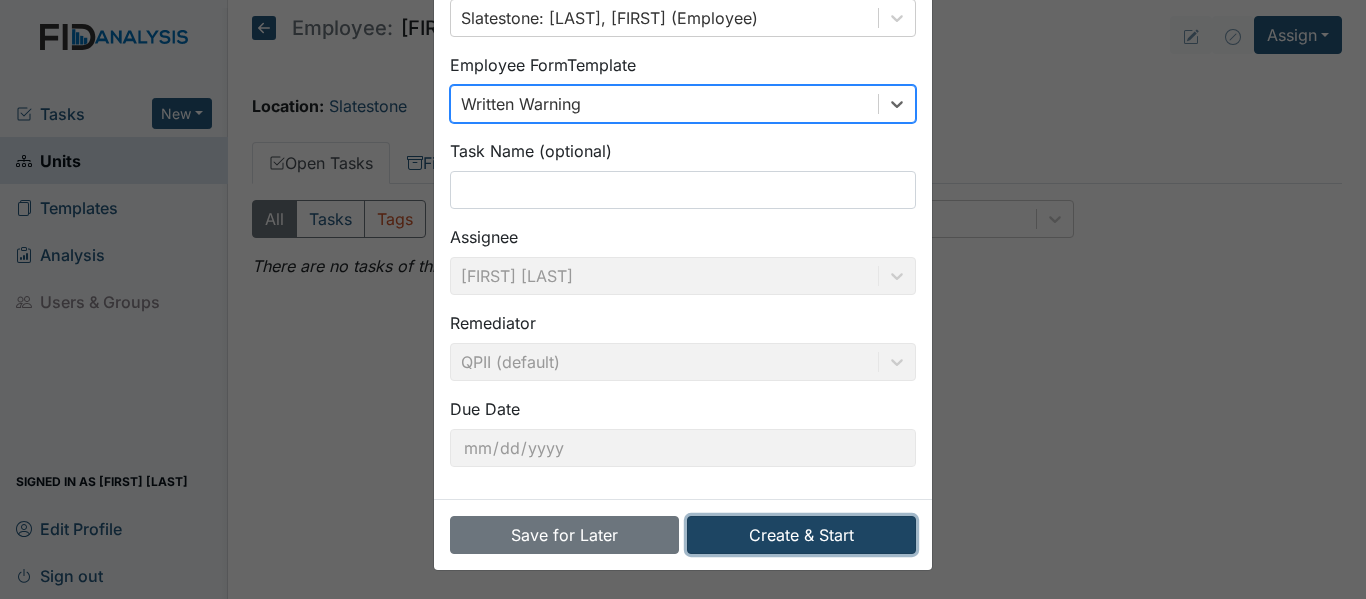 click on "Create & Start" at bounding box center (801, 535) 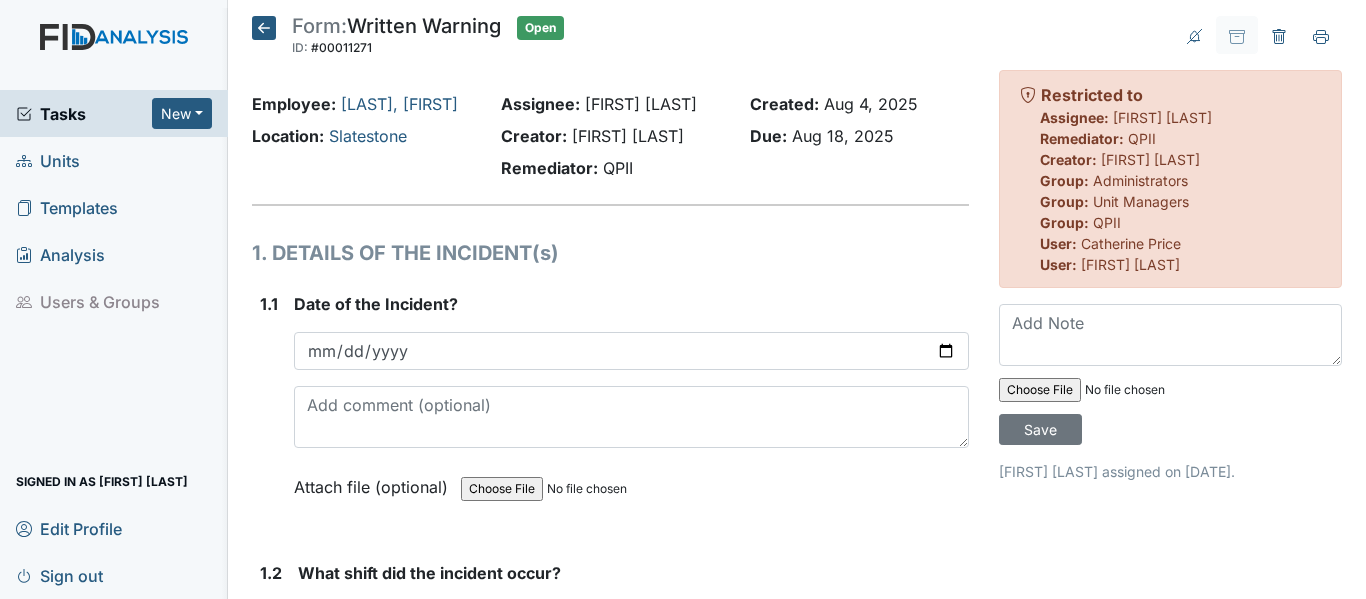 scroll, scrollTop: 0, scrollLeft: 0, axis: both 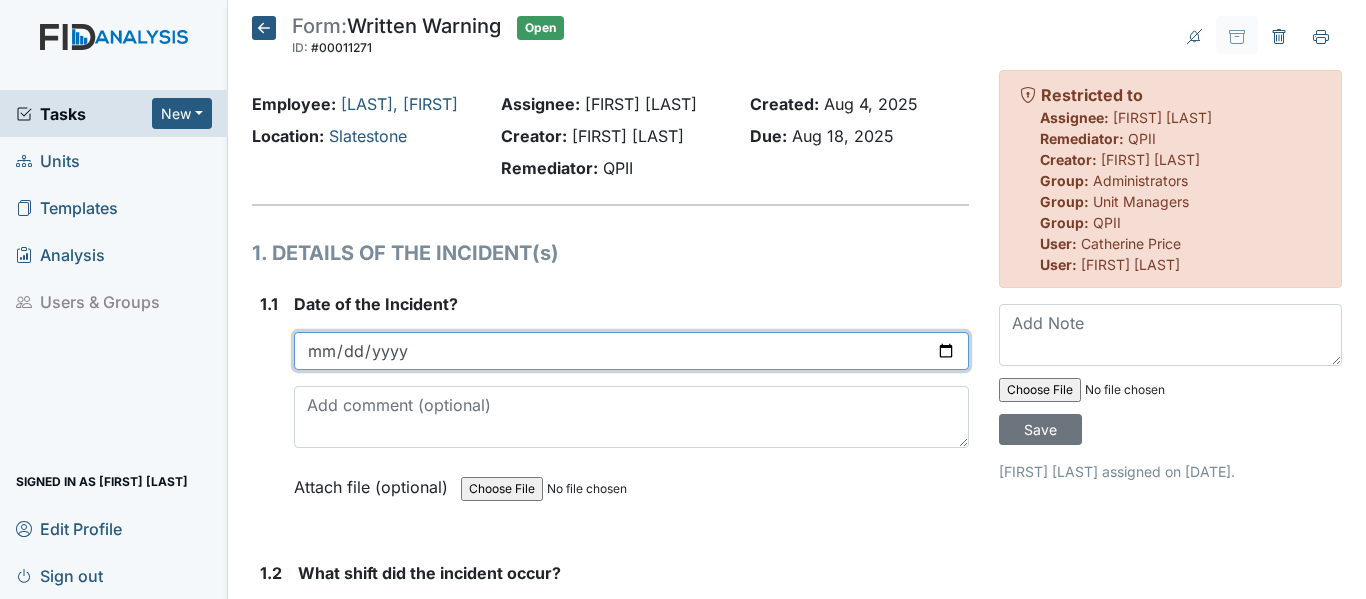 click at bounding box center (631, 351) 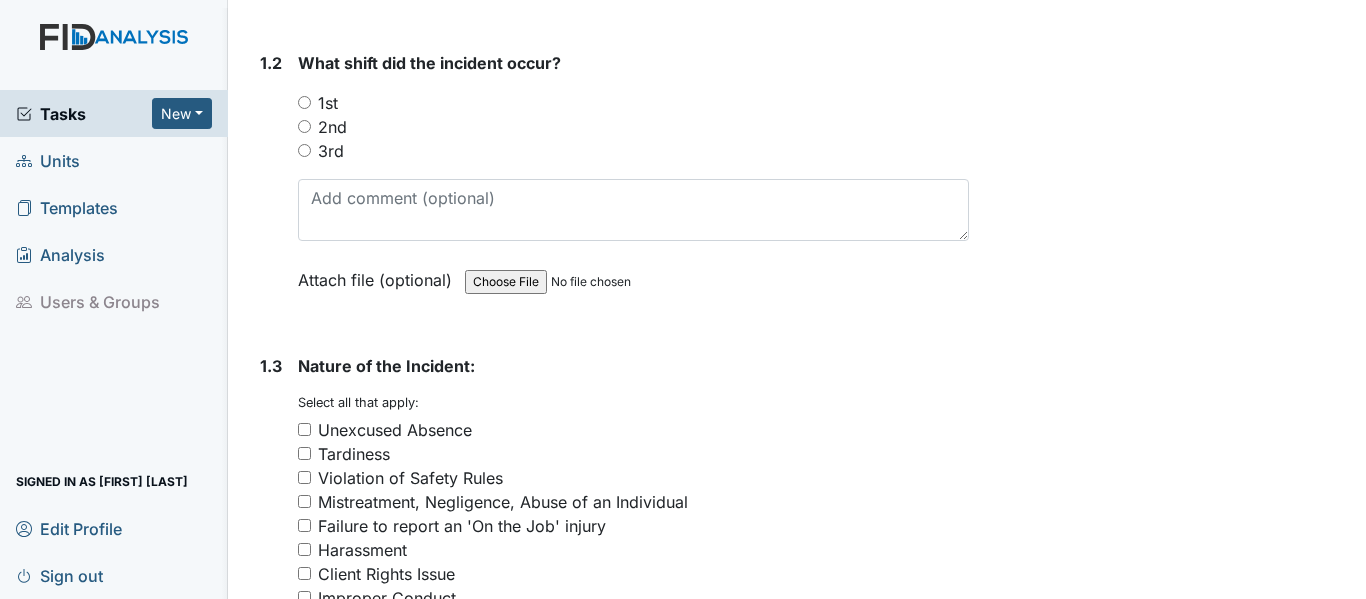 scroll, scrollTop: 556, scrollLeft: 0, axis: vertical 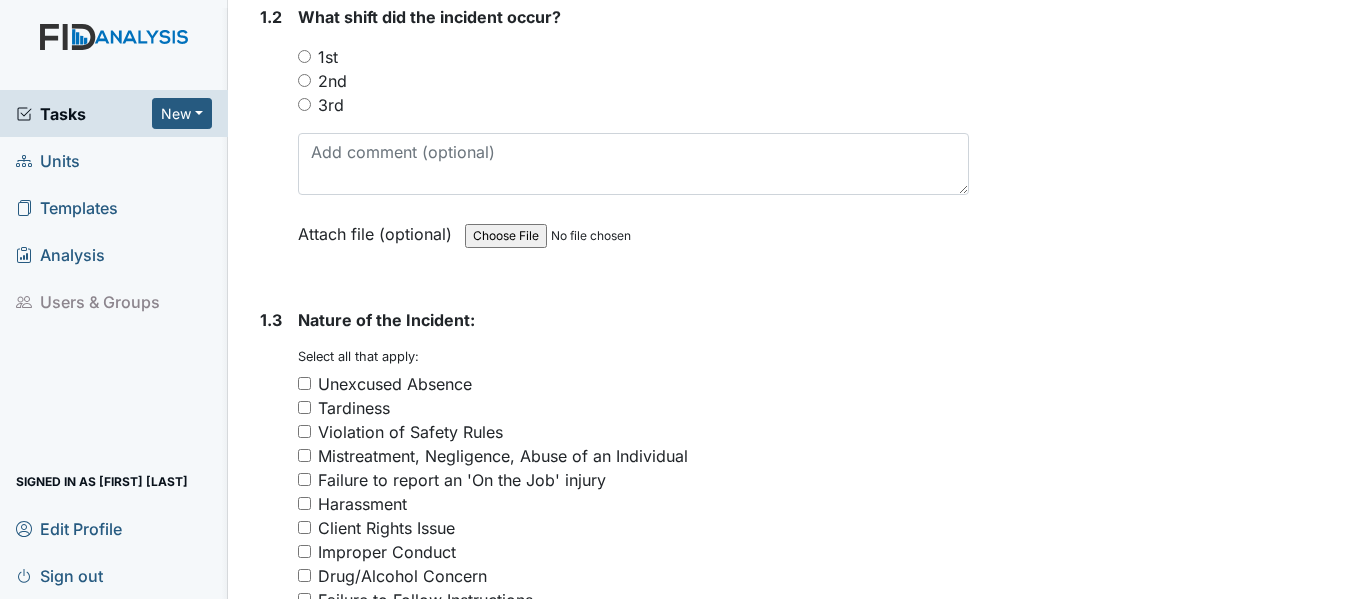 click on "1st" at bounding box center [304, 56] 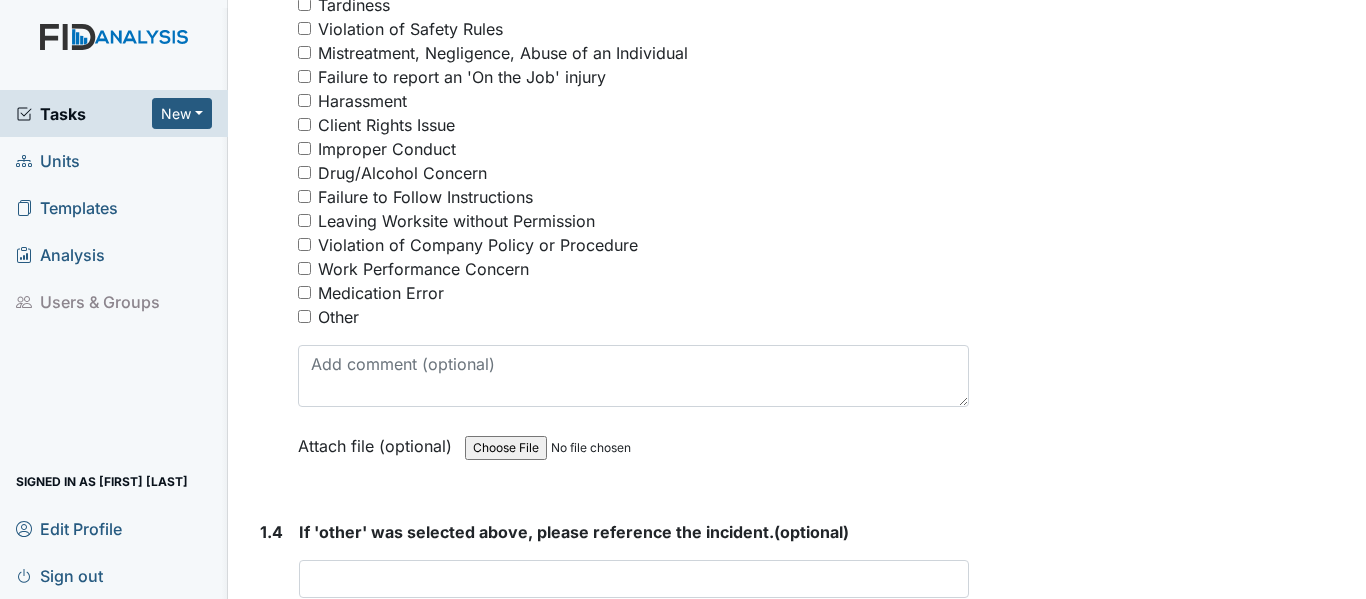 scroll, scrollTop: 967, scrollLeft: 0, axis: vertical 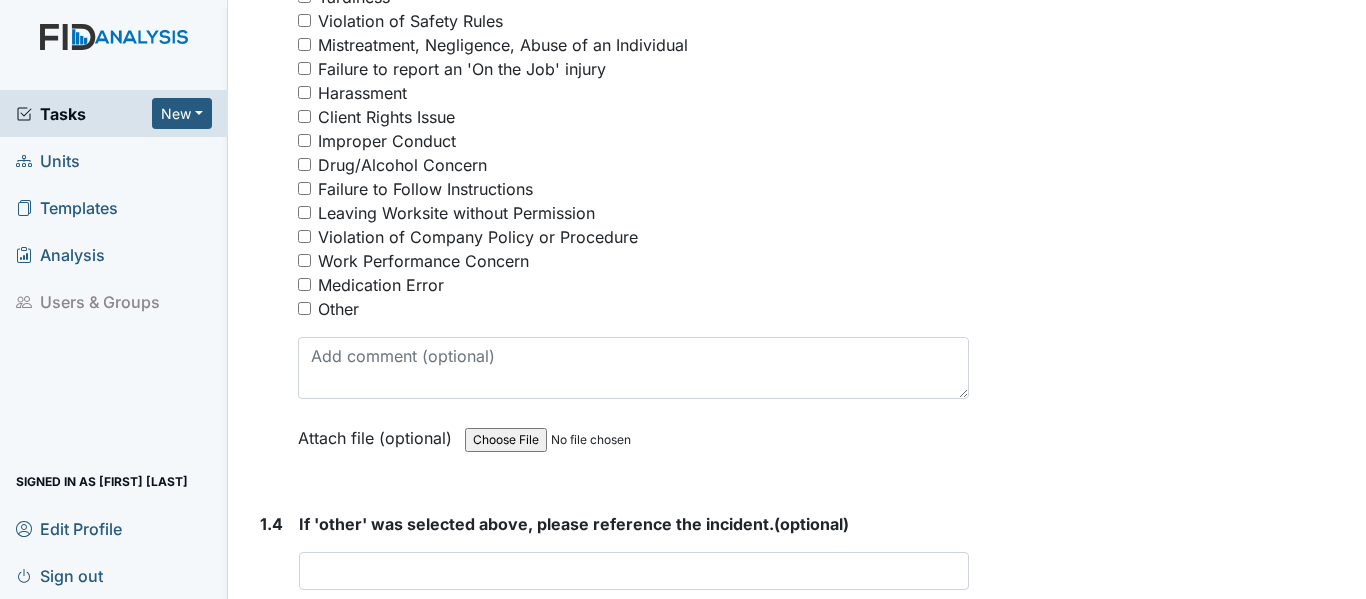 click on "Violation of Company Policy or Procedure" at bounding box center (304, 236) 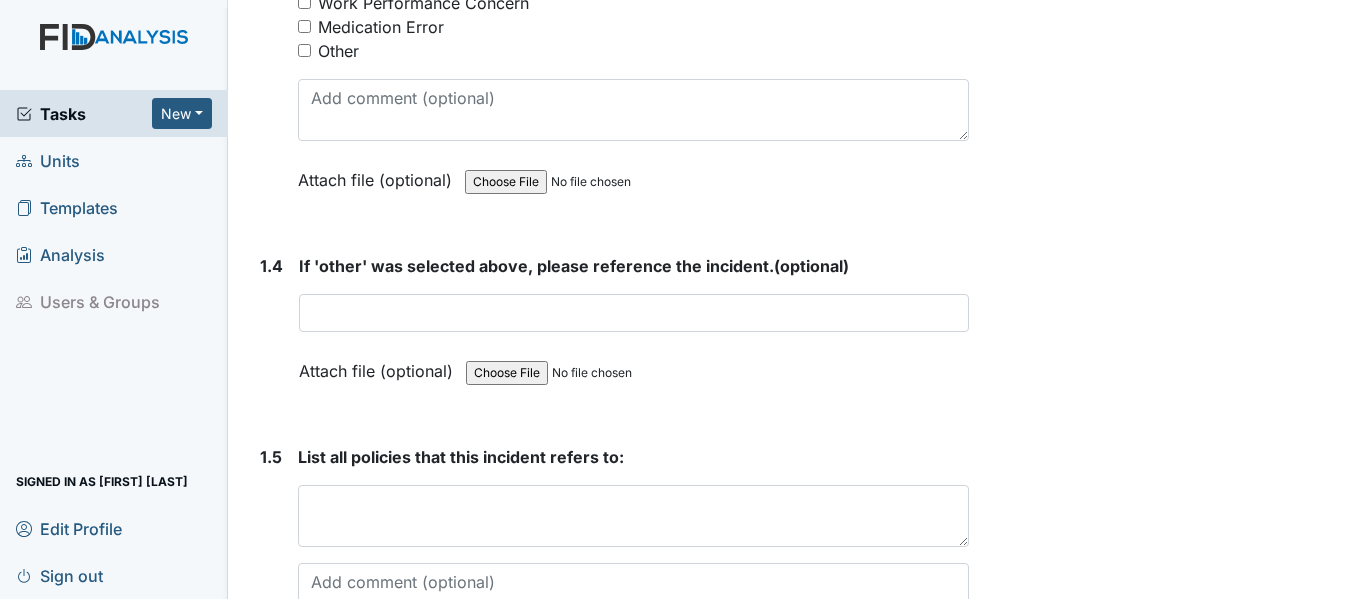 scroll, scrollTop: 1256, scrollLeft: 0, axis: vertical 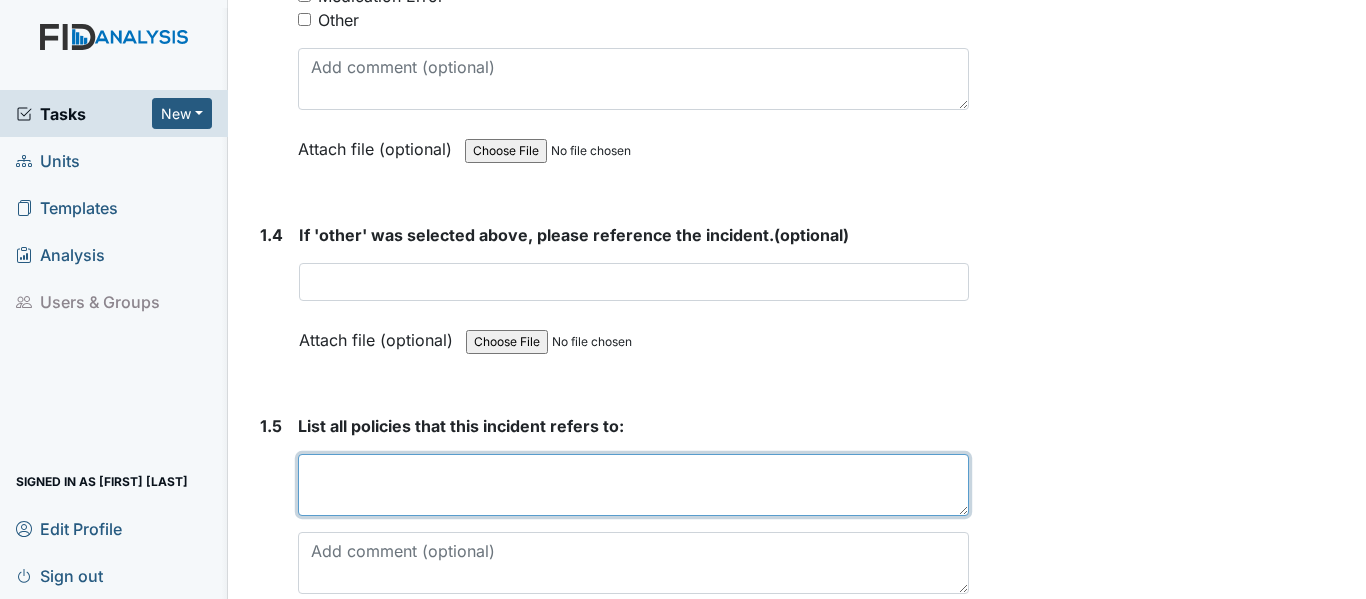 click at bounding box center (633, 485) 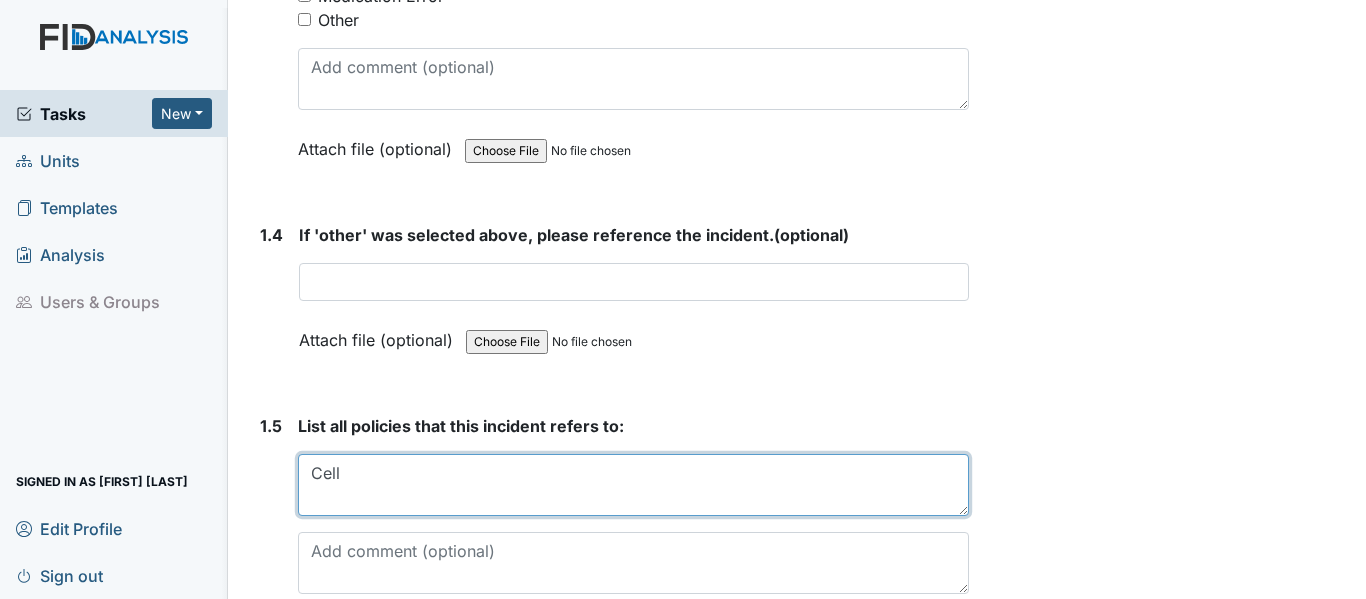 click on "Cell" at bounding box center (633, 485) 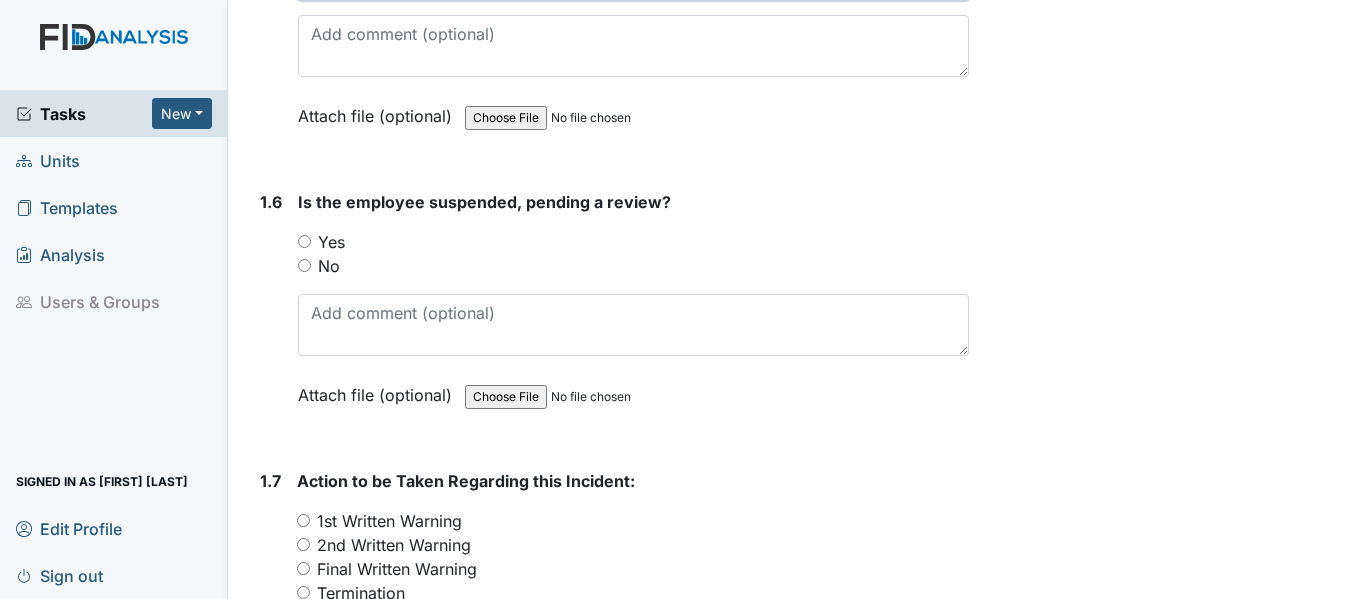 scroll, scrollTop: 1804, scrollLeft: 0, axis: vertical 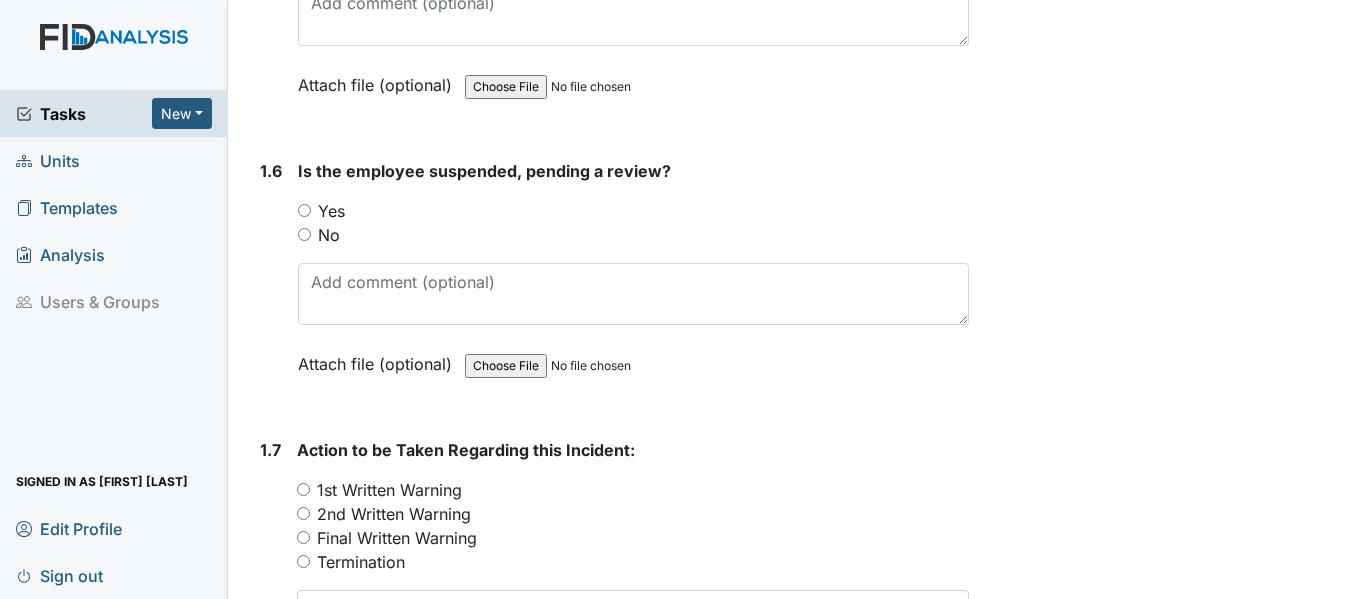 type on "Cell phone policy" 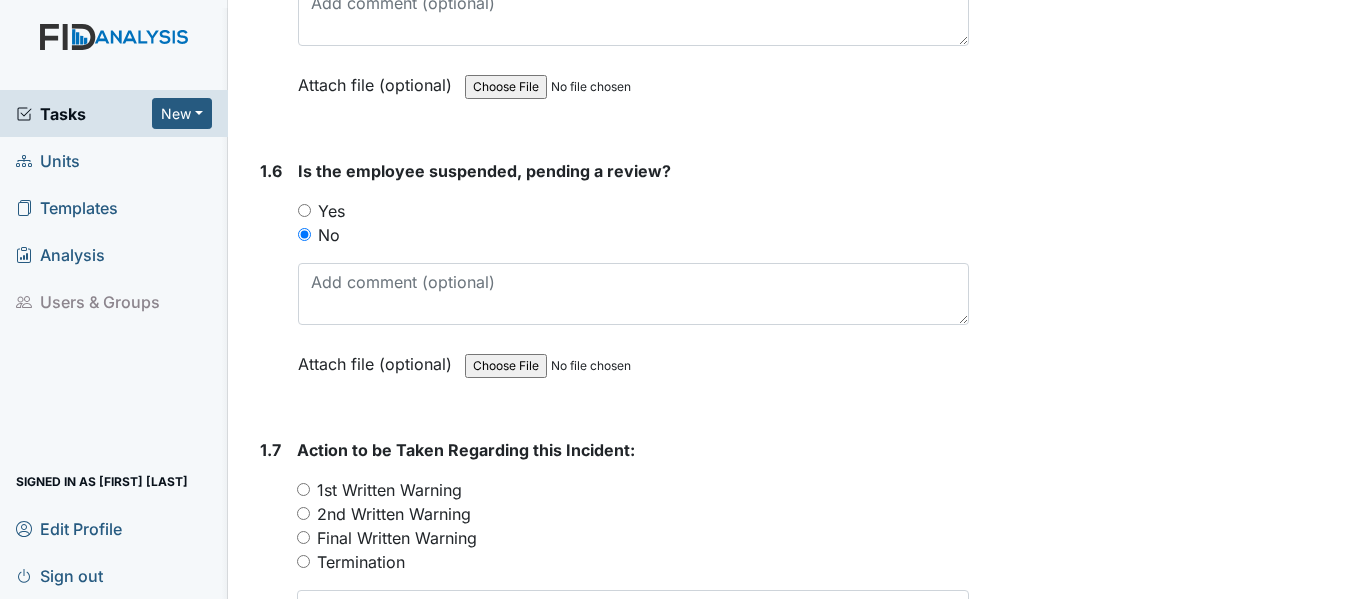 click on "1st Written Warning" at bounding box center [303, 489] 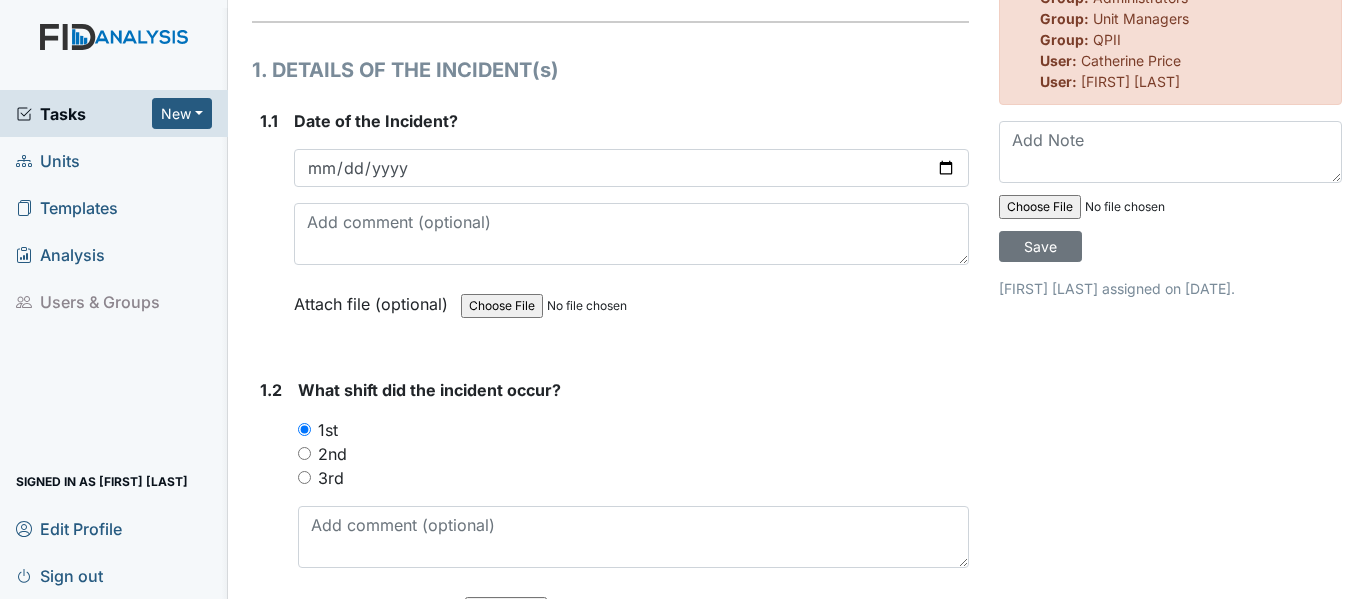 scroll, scrollTop: 167, scrollLeft: 0, axis: vertical 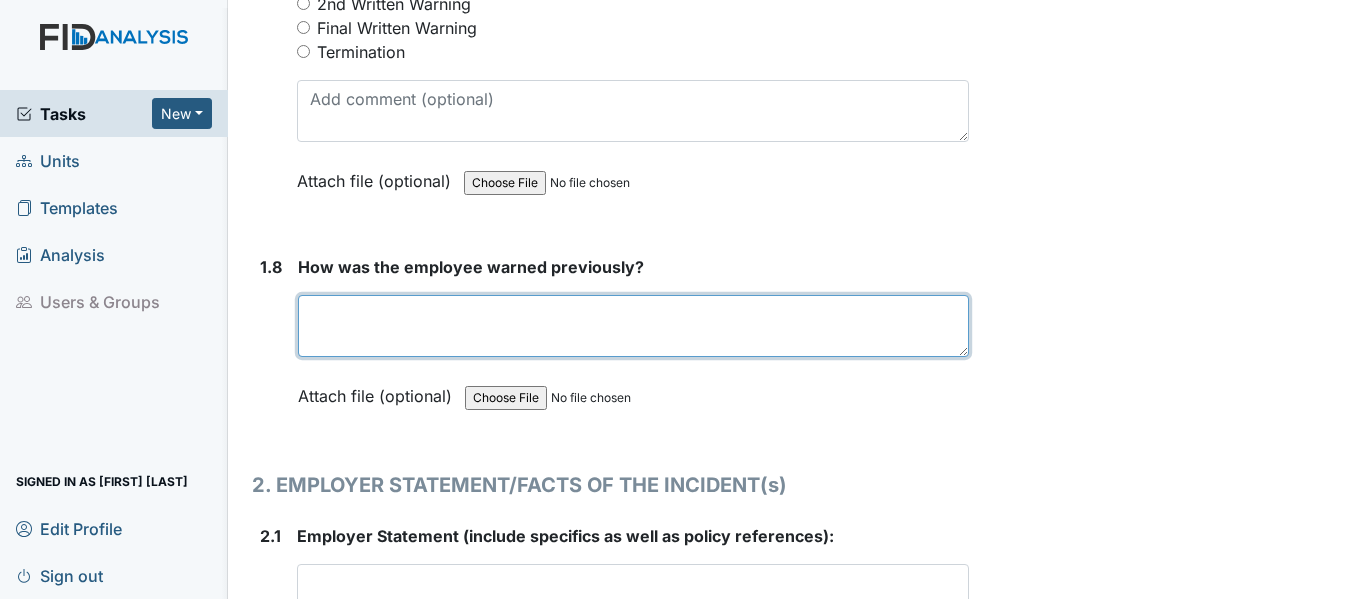 click at bounding box center (633, 326) 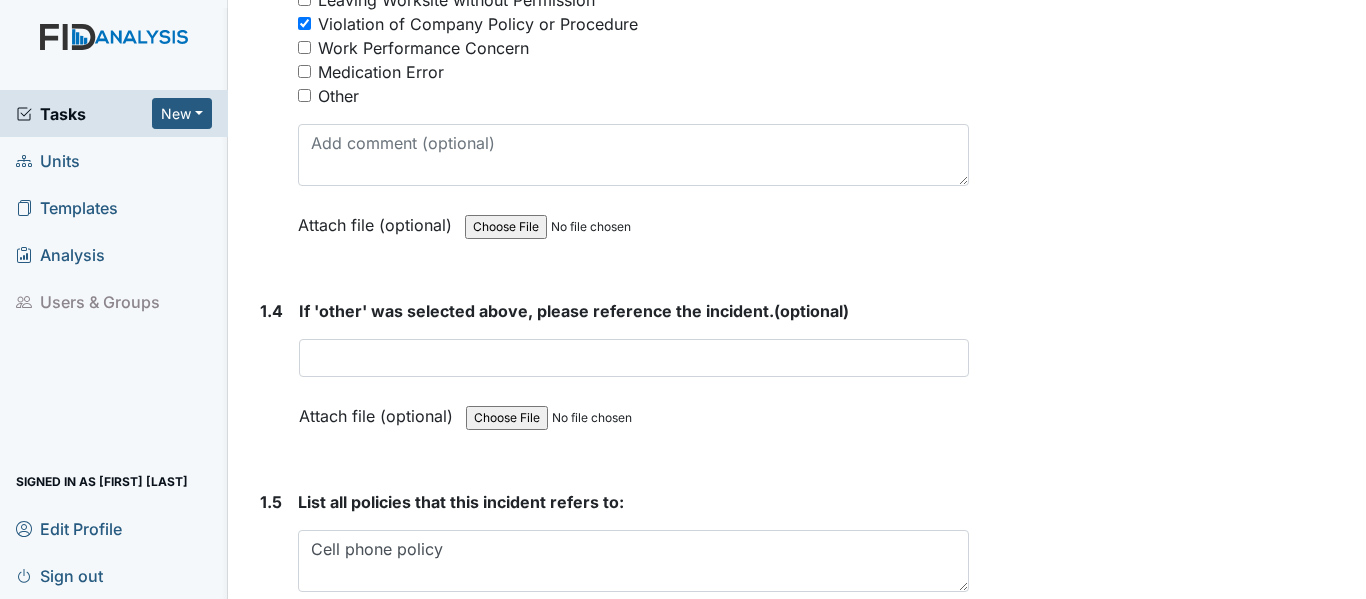 scroll, scrollTop: 1172, scrollLeft: 0, axis: vertical 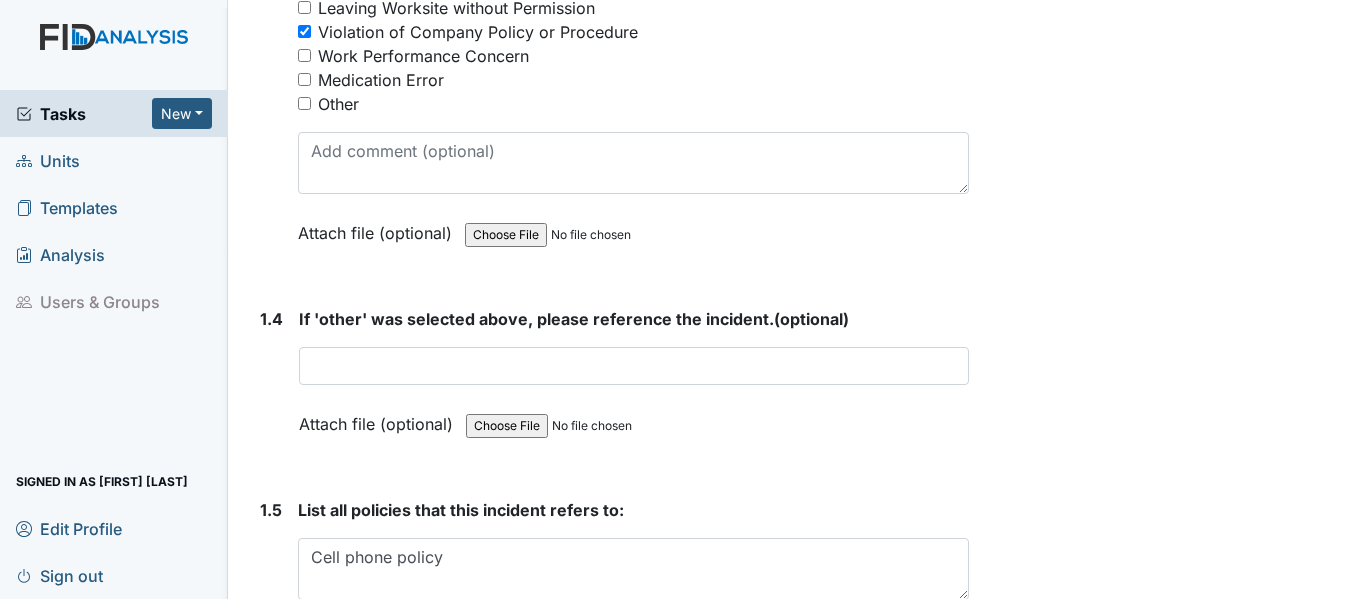 type on "cell phone signs are all over the Day Program. Manager even told her to get off her phone and she continue to stay on her phone." 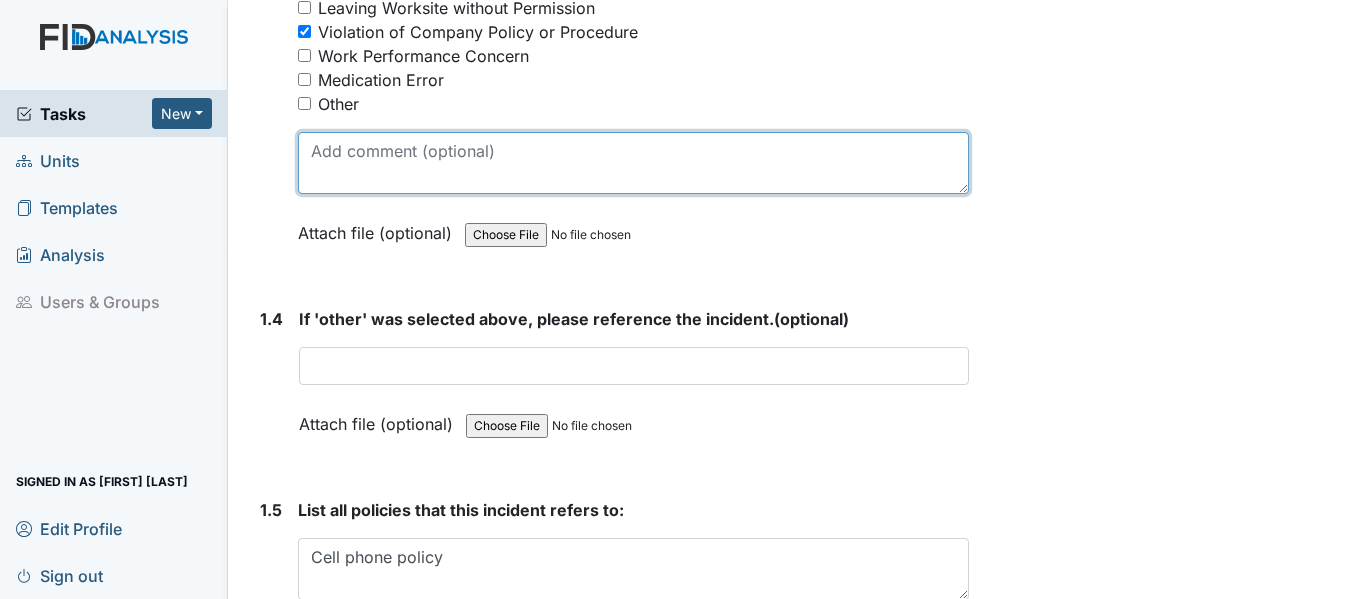 click at bounding box center (633, 163) 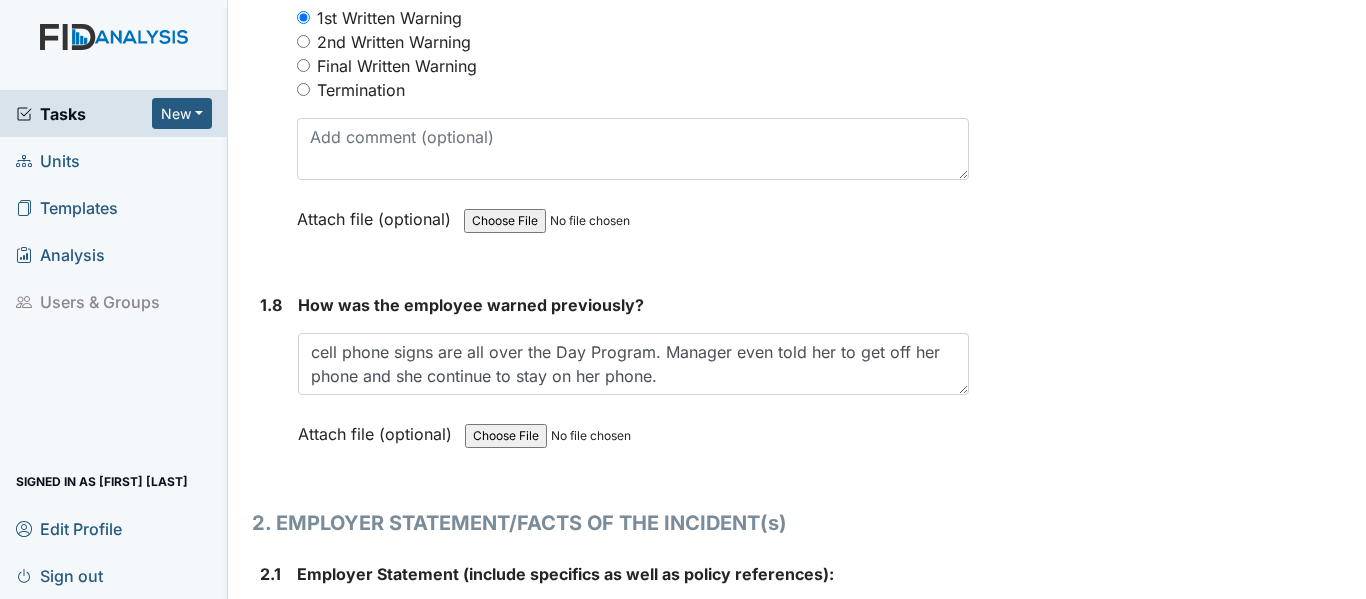 scroll, scrollTop: 2314, scrollLeft: 0, axis: vertical 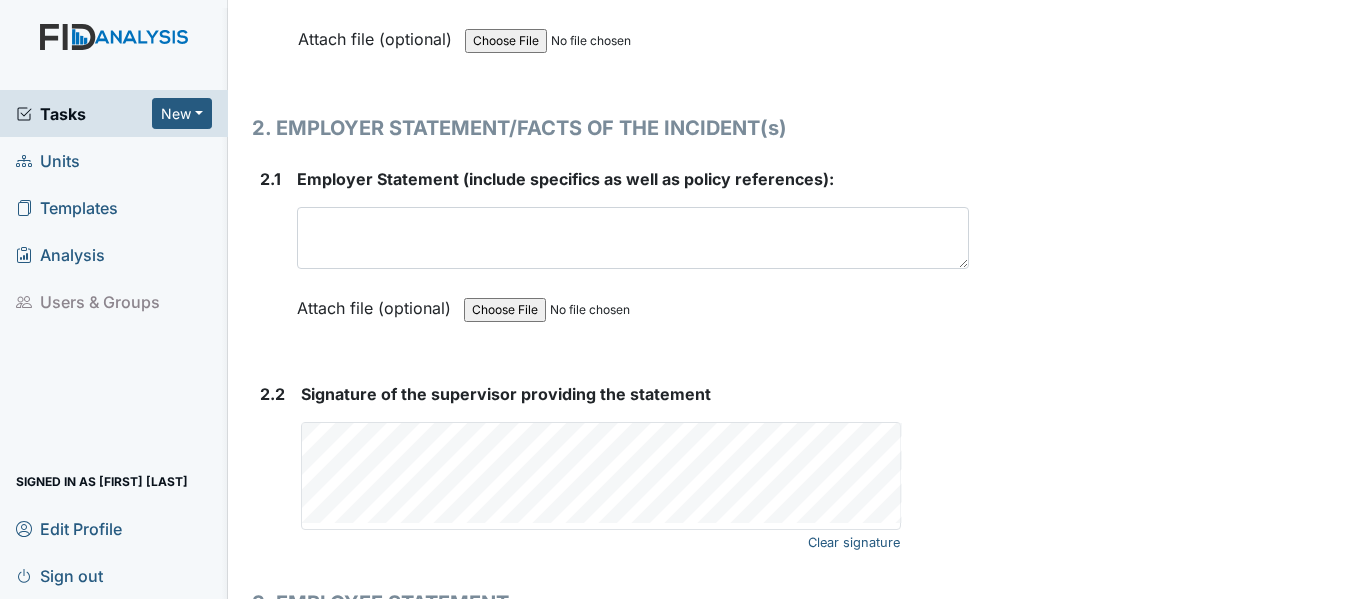 type on "Cell phone PolicyN" 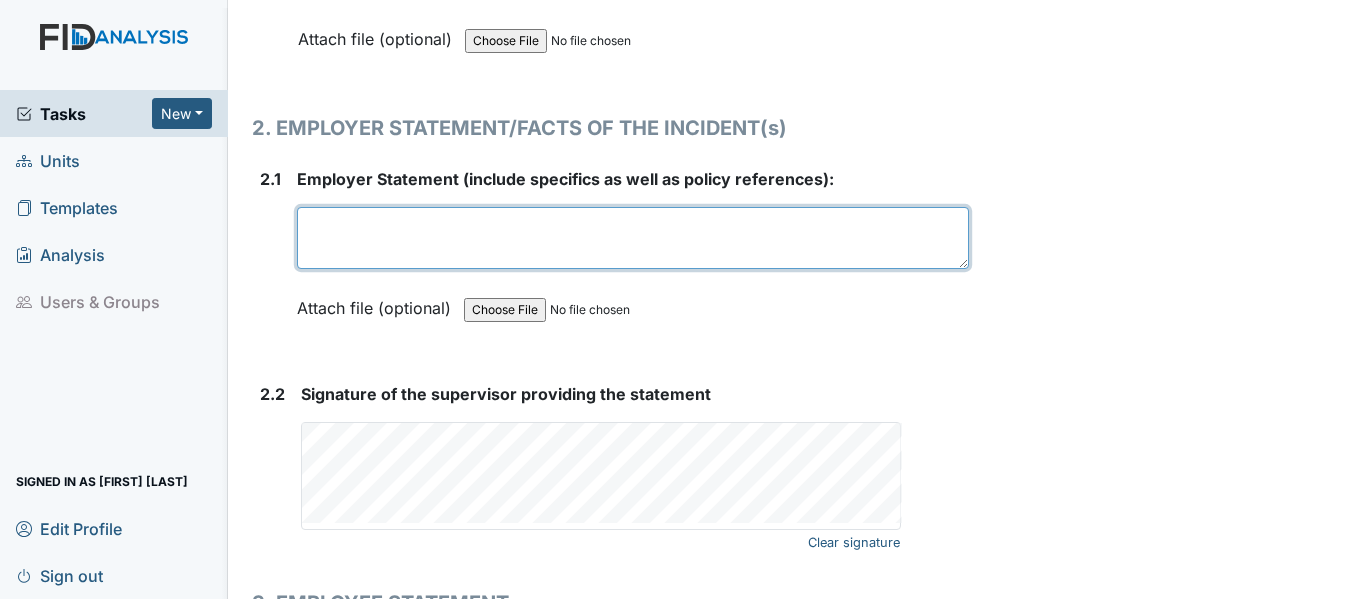 click at bounding box center (633, 238) 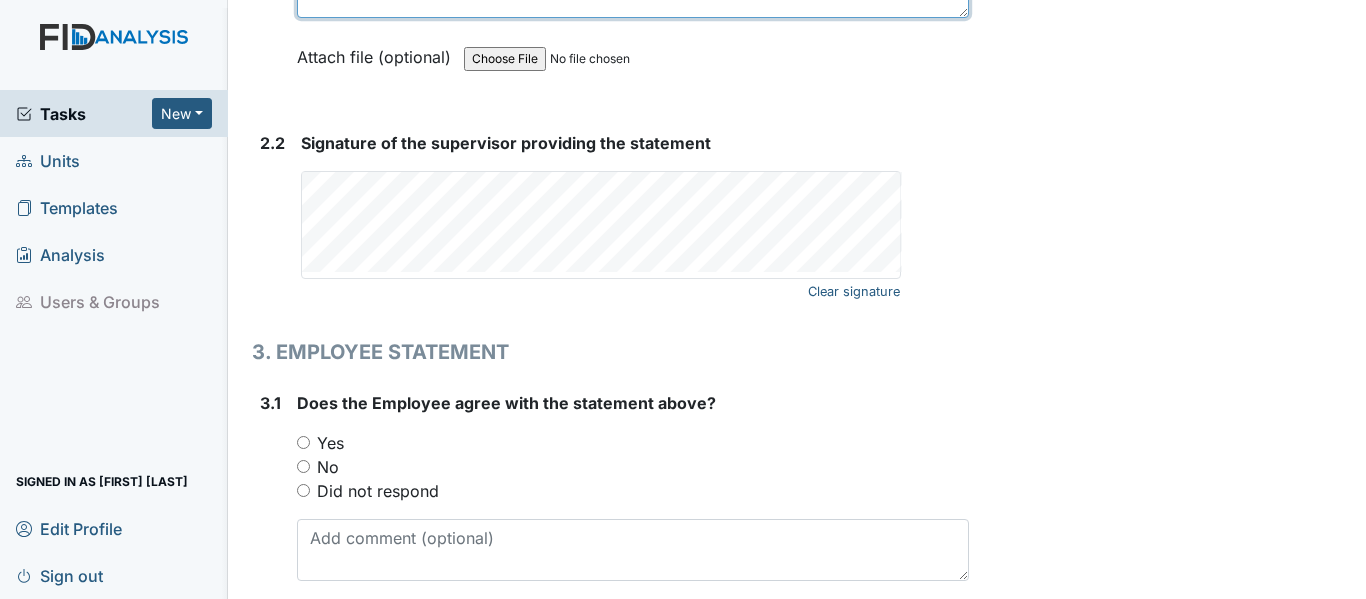 scroll, scrollTop: 2945, scrollLeft: 0, axis: vertical 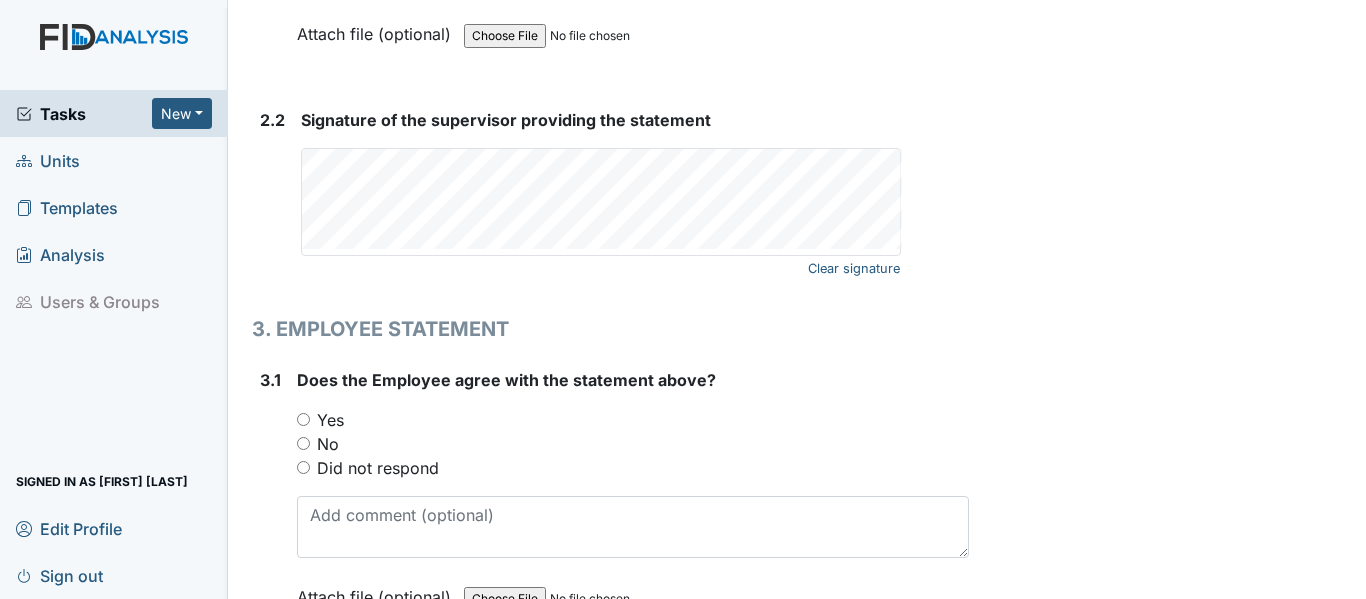 type on "Employee decide not to do a statement" 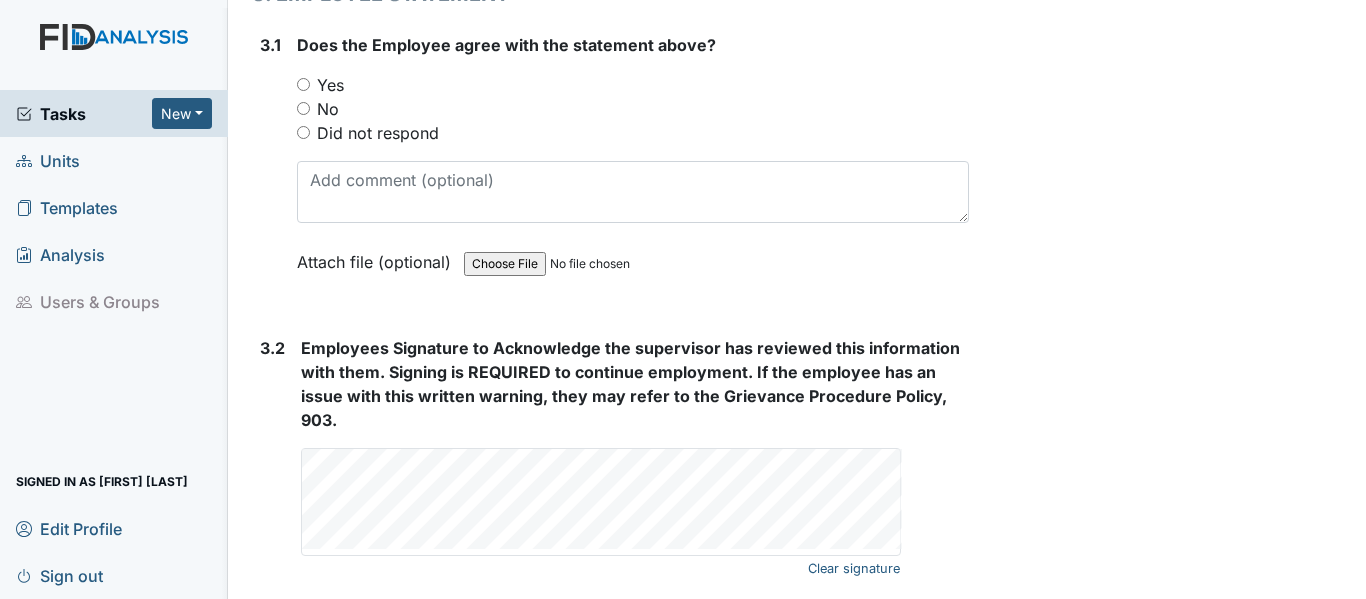 scroll, scrollTop: 3287, scrollLeft: 0, axis: vertical 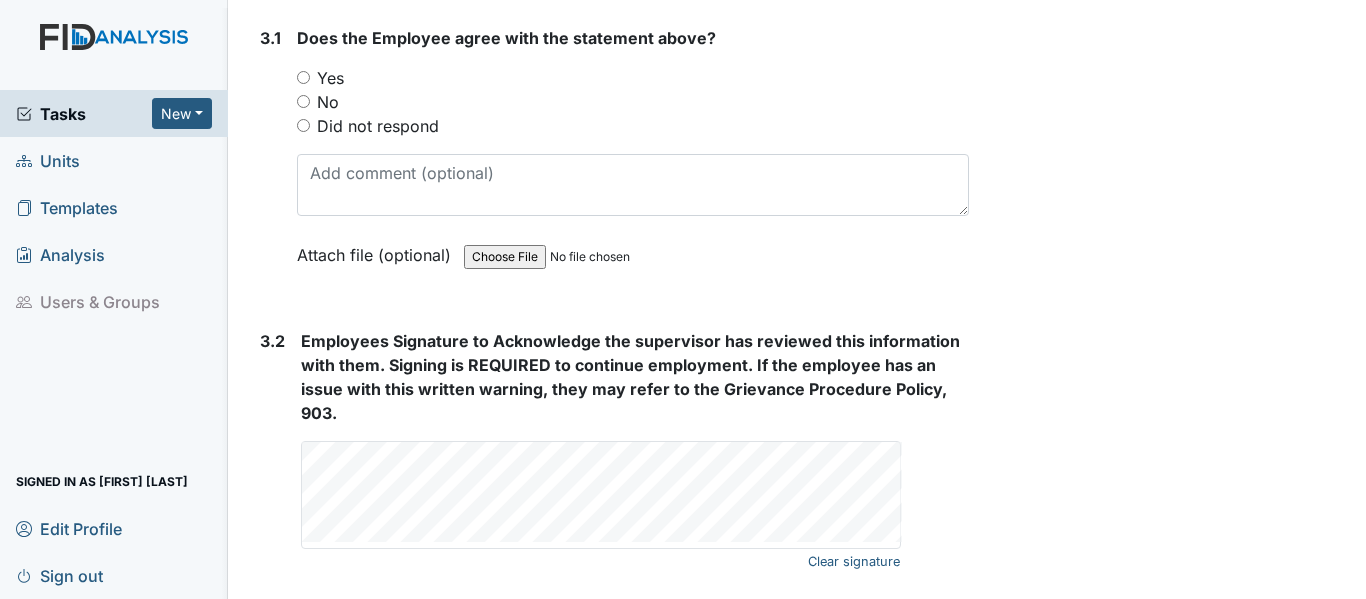 click on "Yes" at bounding box center [303, 77] 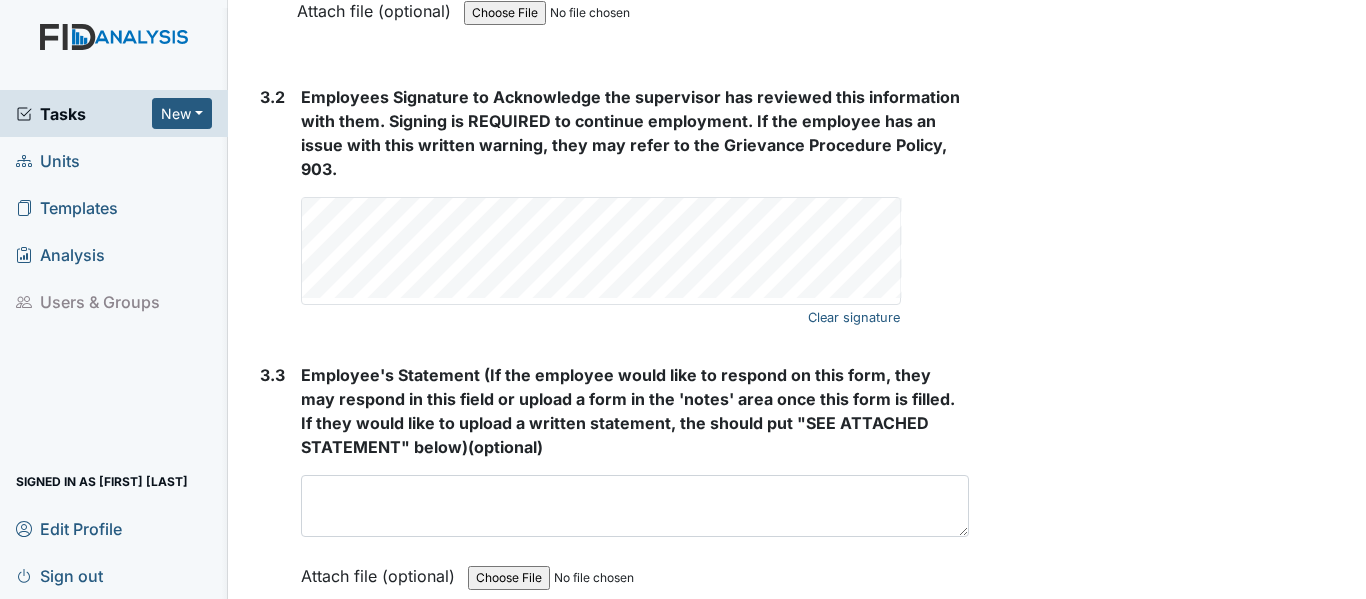 scroll, scrollTop: 3538, scrollLeft: 0, axis: vertical 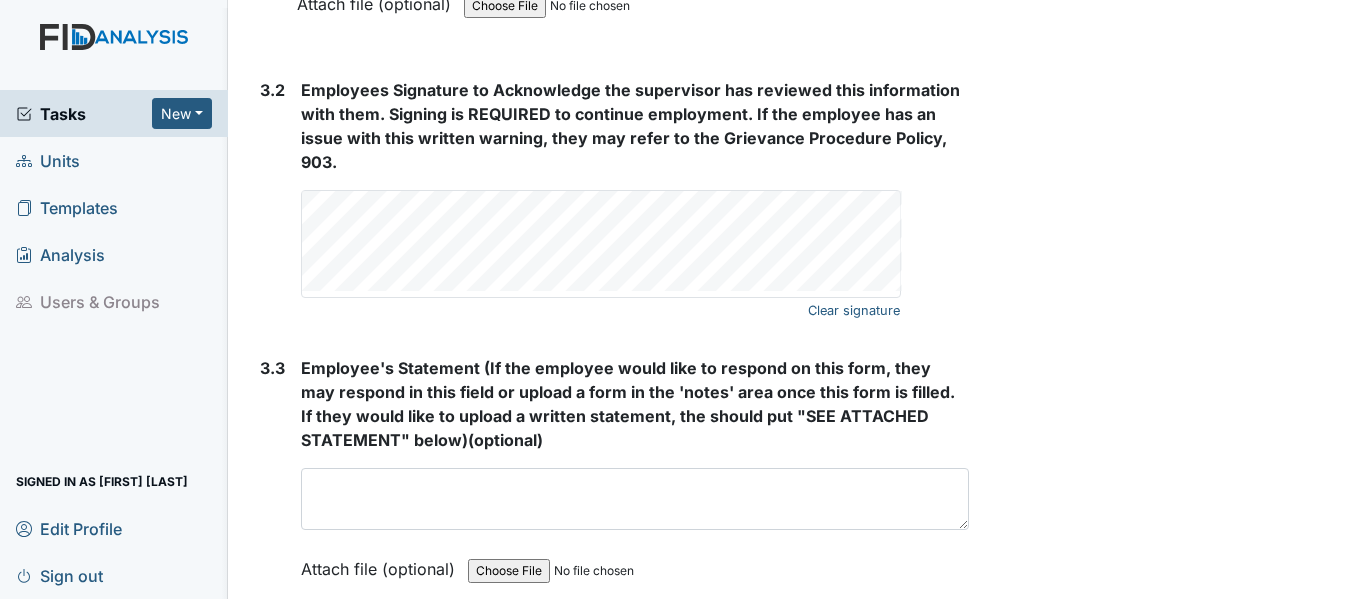 click on "Employees Signature to Acknowledge the supervisor has reviewed this information with them.  Signing is REQUIRED to continue employment.  If the employee has an issue with this written warning, they may refer to the Grievance Procedure Policy, 903.
Clear signature
This field is required." at bounding box center [635, 188] 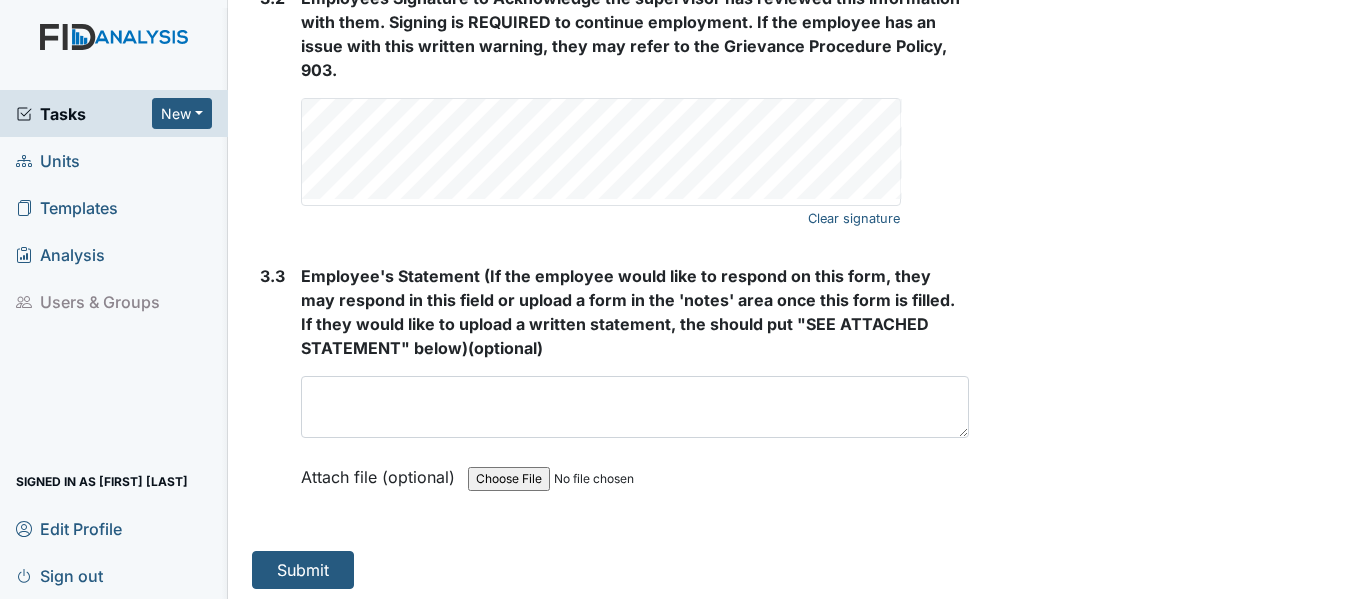 scroll, scrollTop: 3684, scrollLeft: 0, axis: vertical 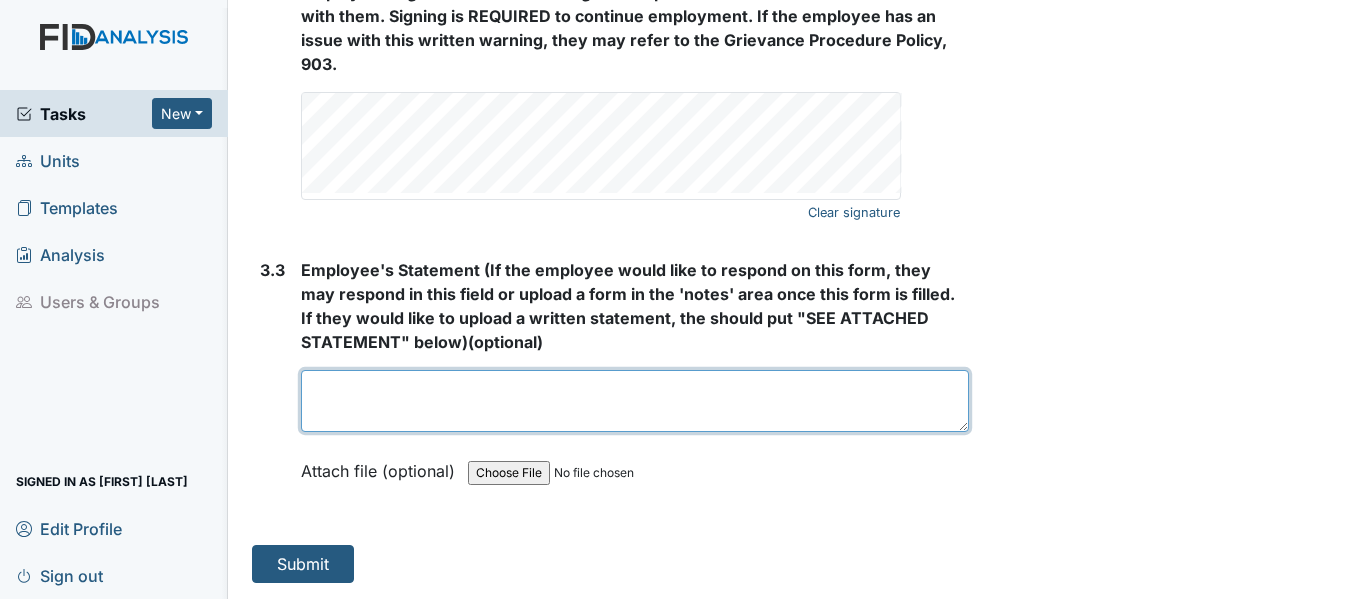 click at bounding box center [635, 401] 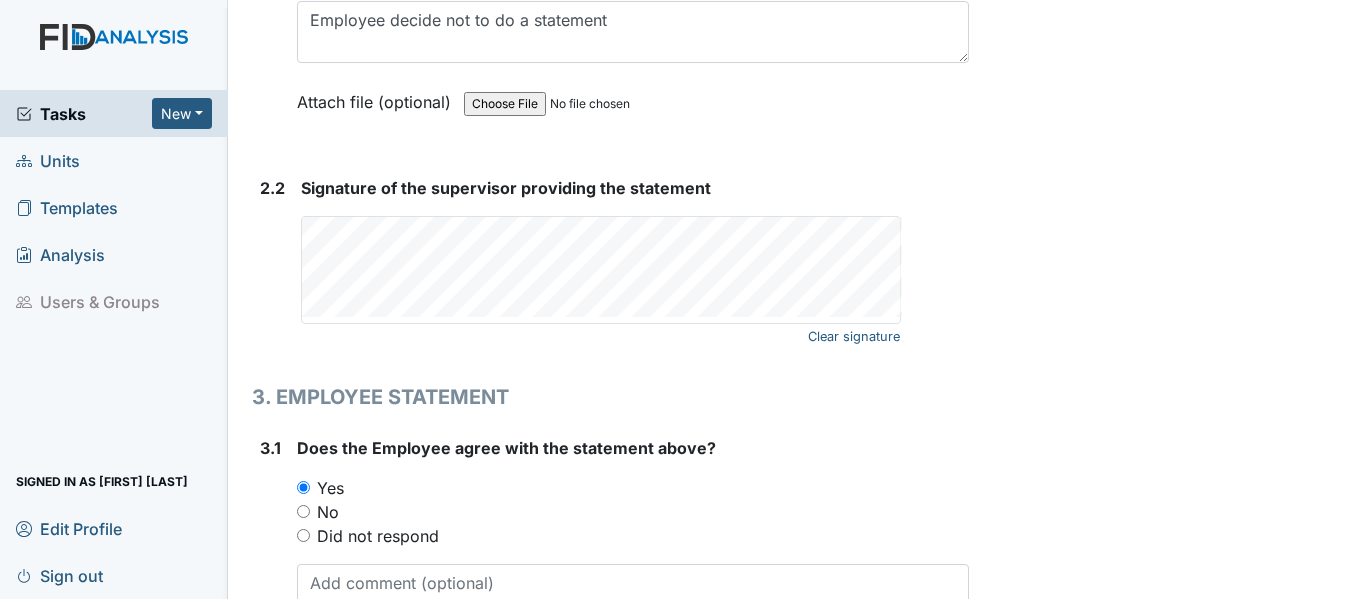 scroll, scrollTop: 2740, scrollLeft: 0, axis: vertical 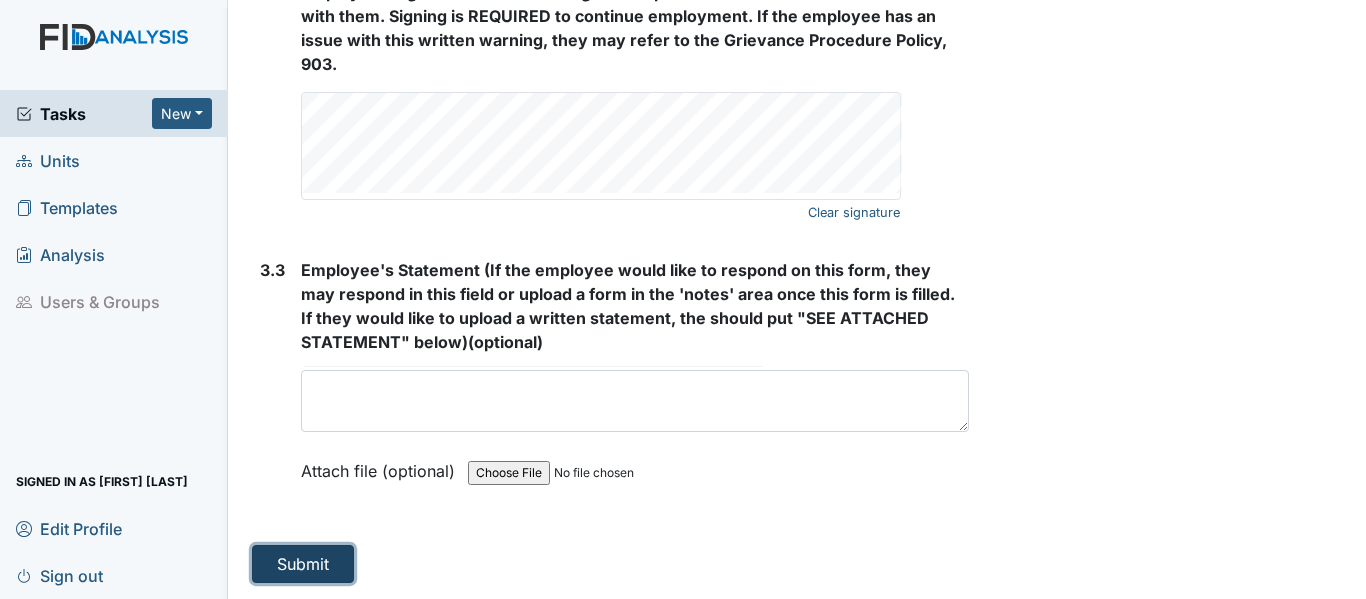 click on "Submit" at bounding box center (303, 564) 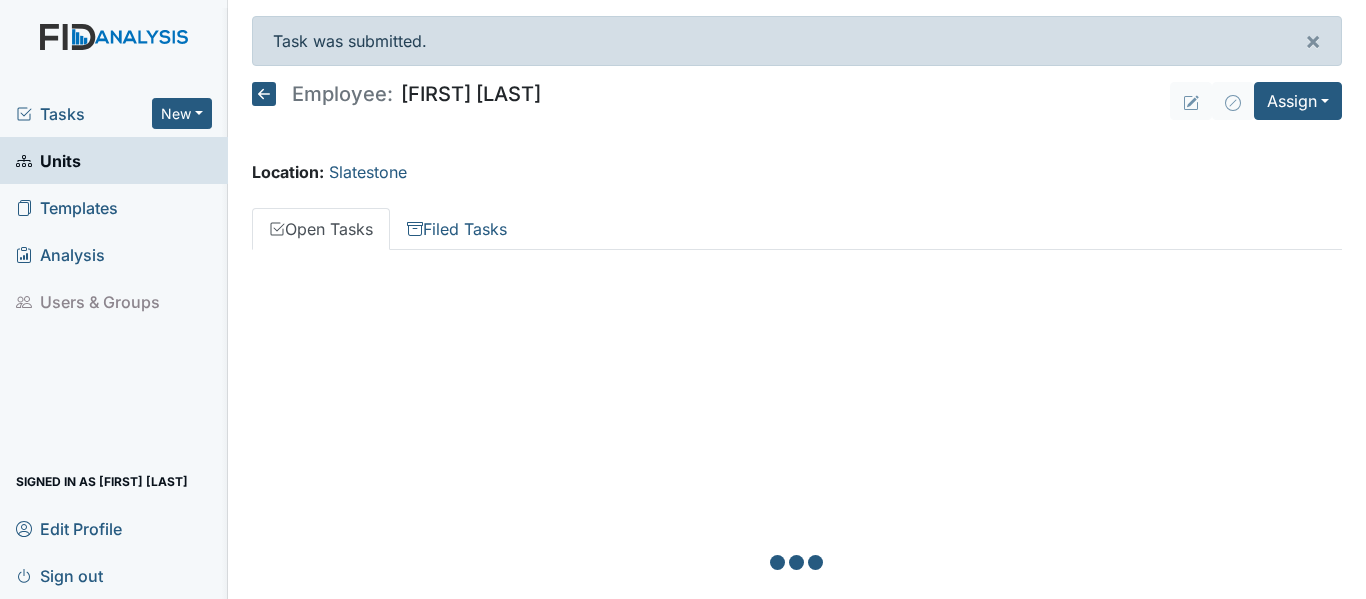 scroll, scrollTop: 0, scrollLeft: 0, axis: both 